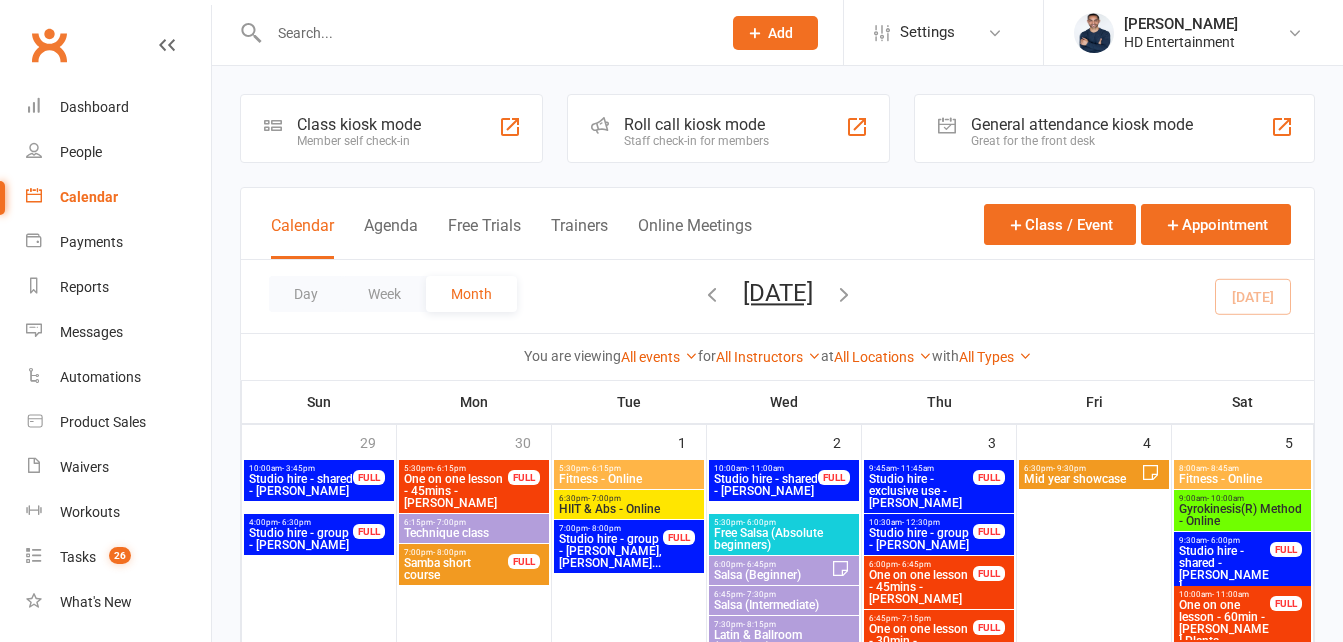 scroll, scrollTop: 0, scrollLeft: 0, axis: both 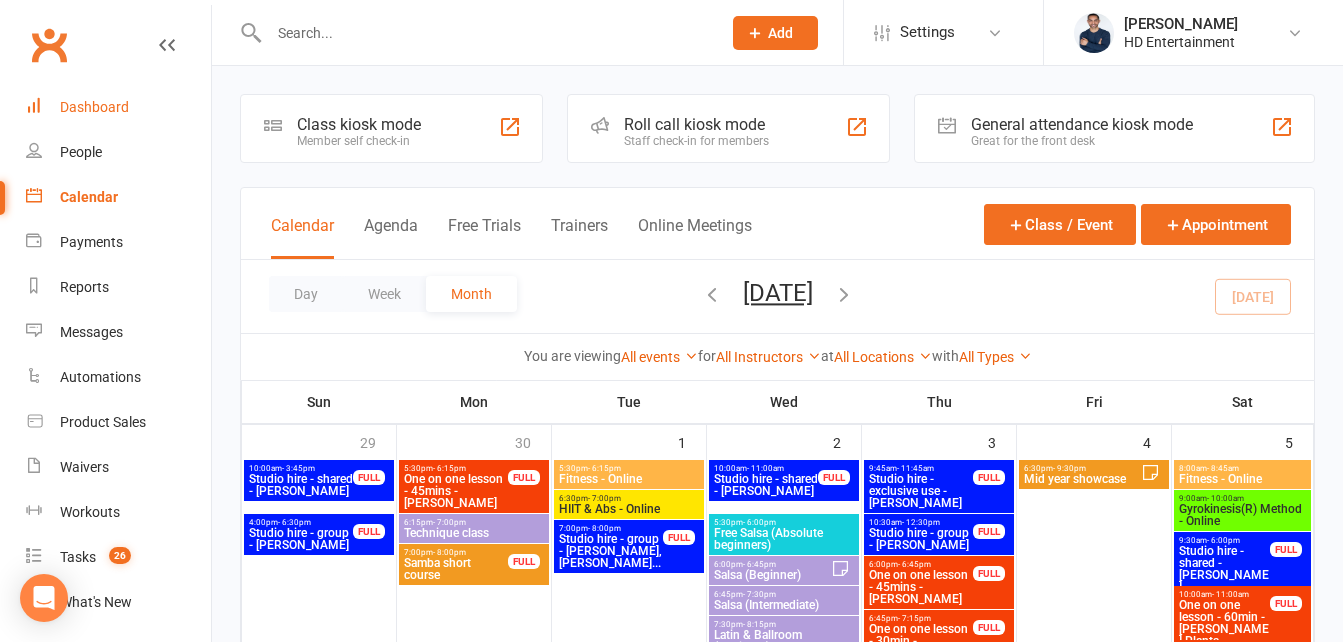 click on "Dashboard" at bounding box center (118, 107) 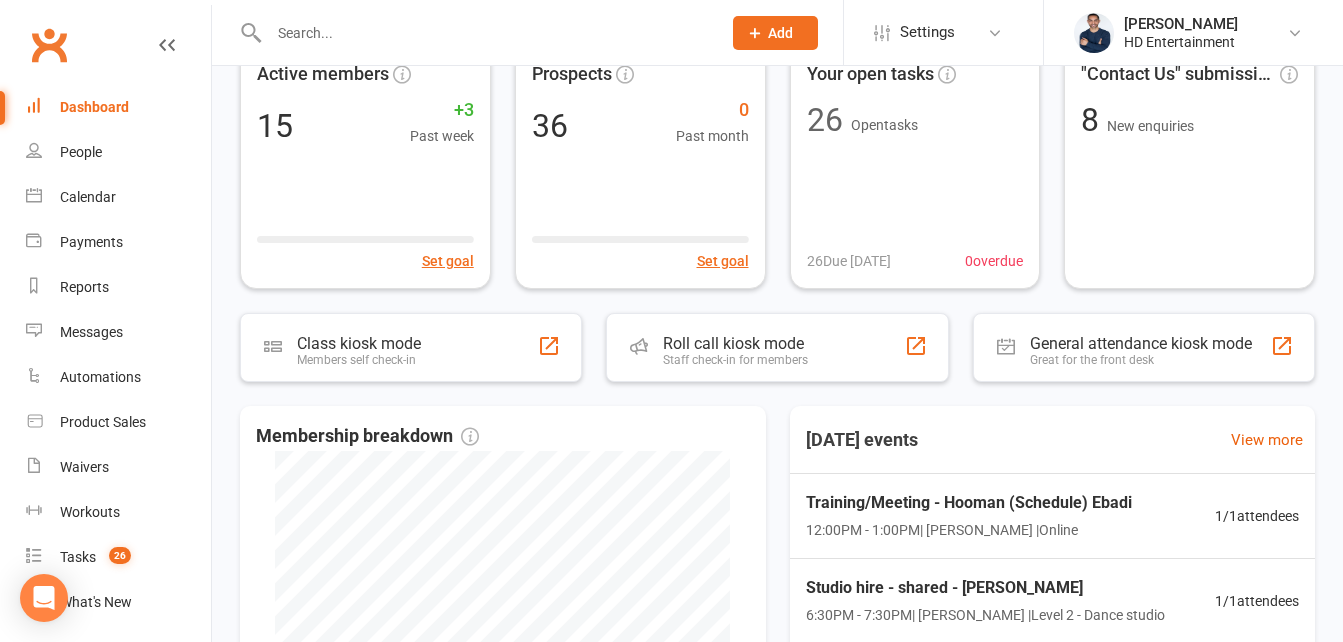 scroll, scrollTop: 91, scrollLeft: 0, axis: vertical 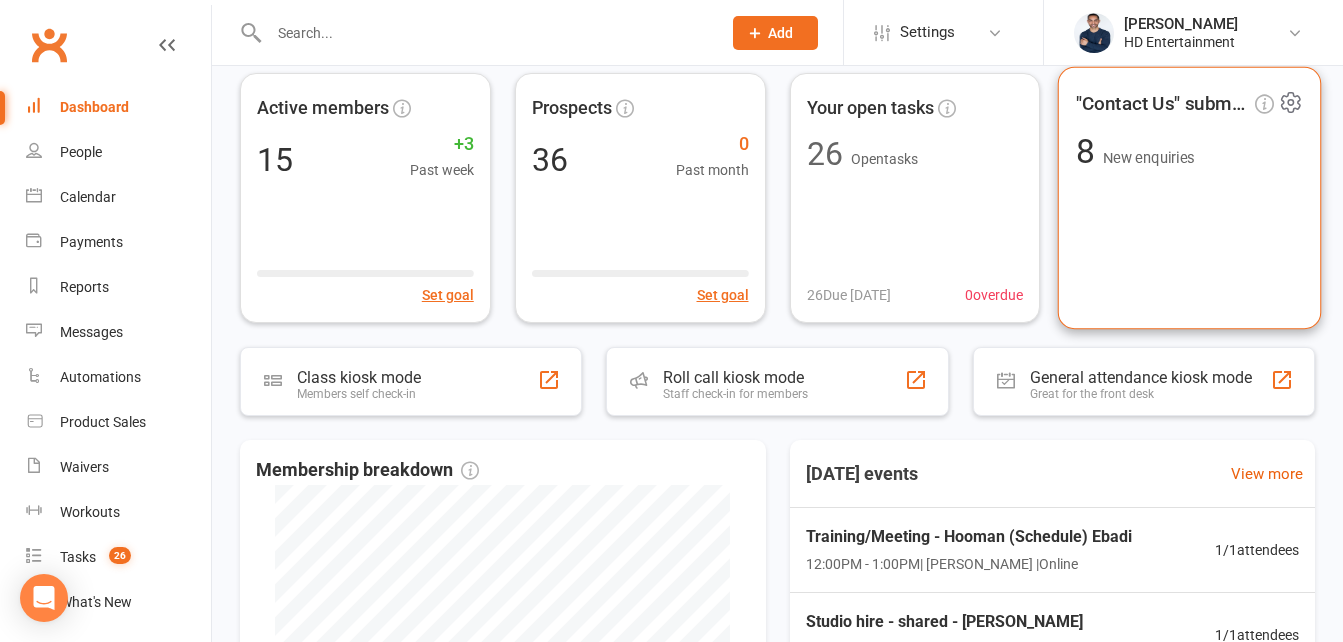 click on "8   New enquiries" at bounding box center [1135, 152] 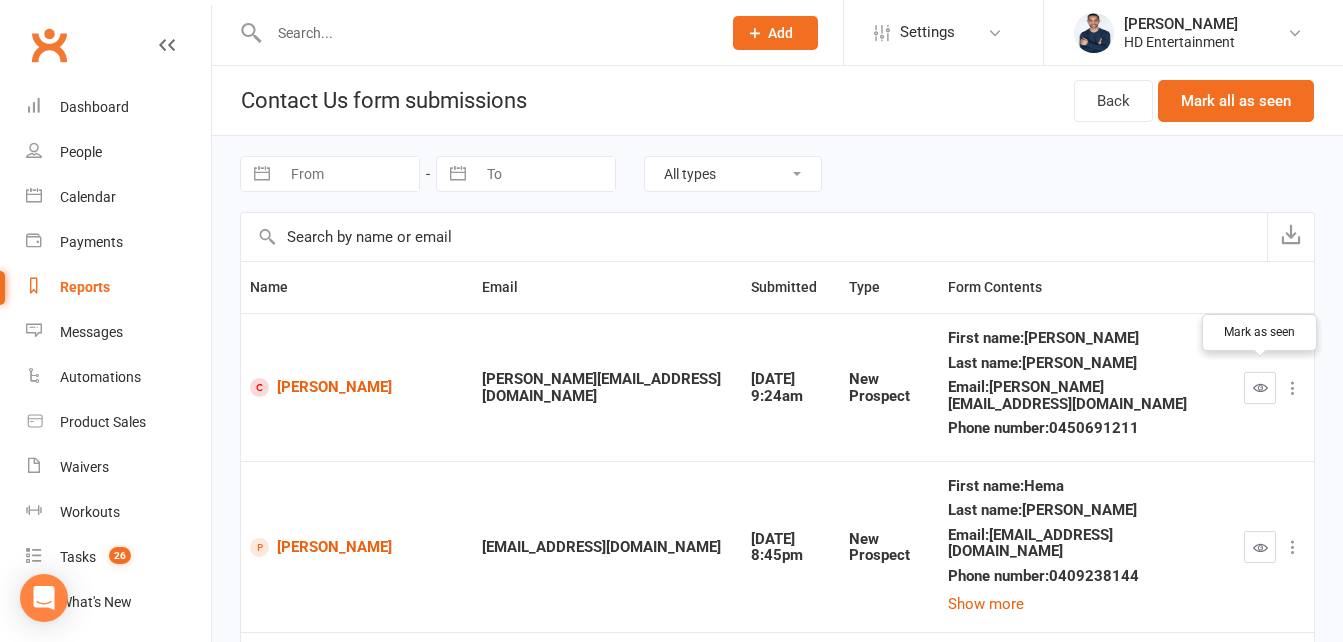 click at bounding box center [1260, 387] 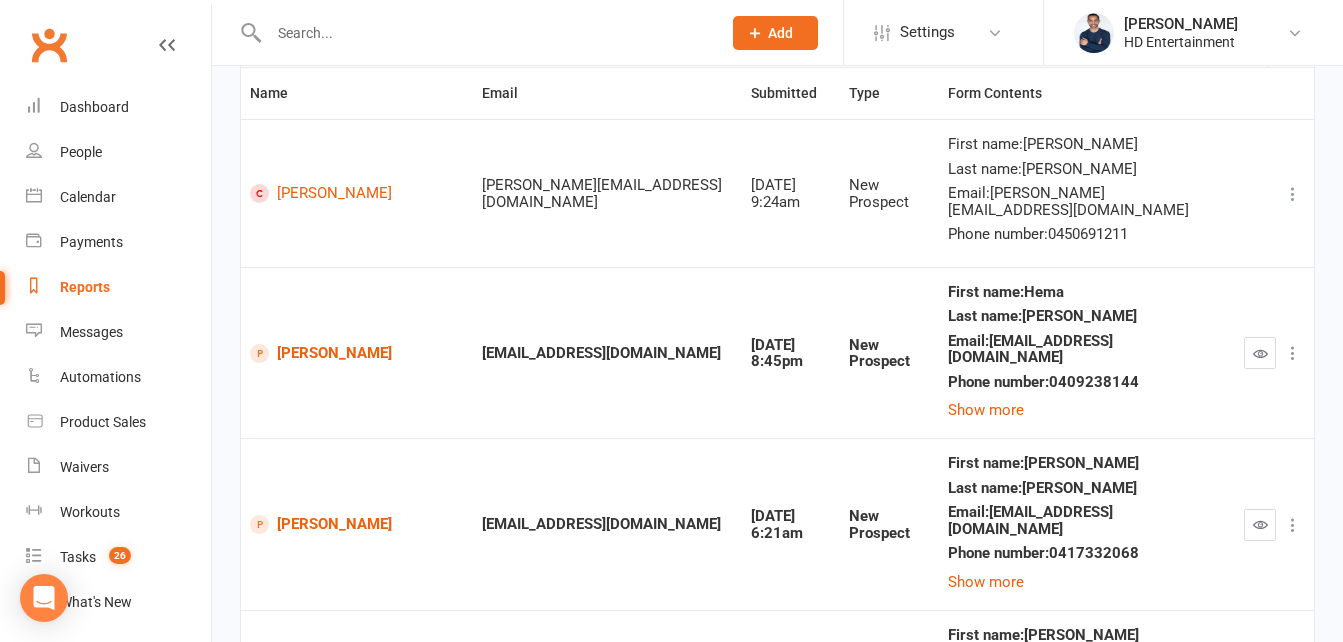 scroll, scrollTop: 207, scrollLeft: 0, axis: vertical 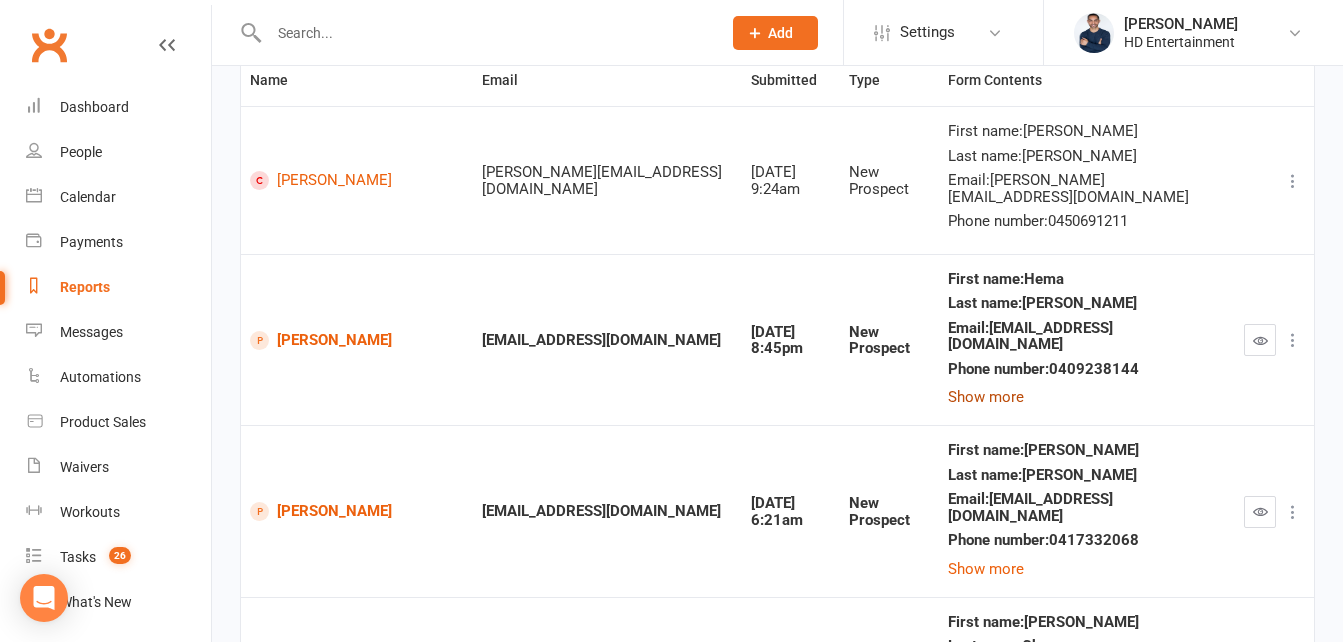 click on "Show more" at bounding box center (986, 397) 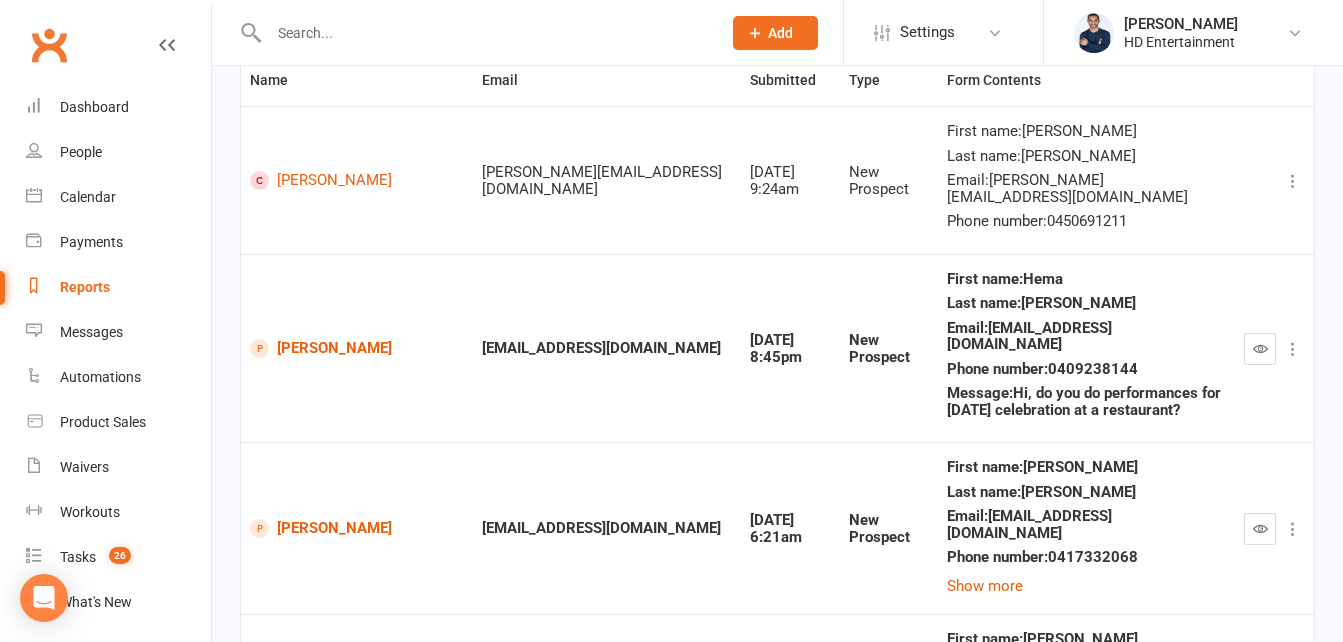 click at bounding box center [1260, 349] 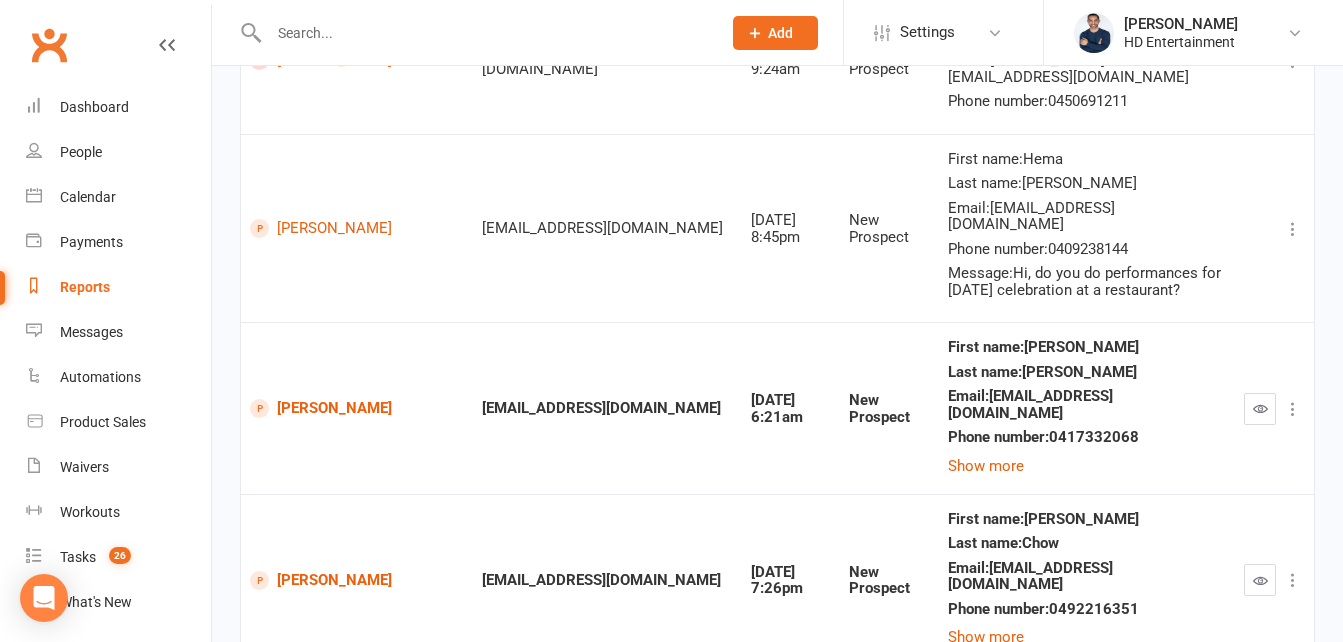 scroll, scrollTop: 340, scrollLeft: 0, axis: vertical 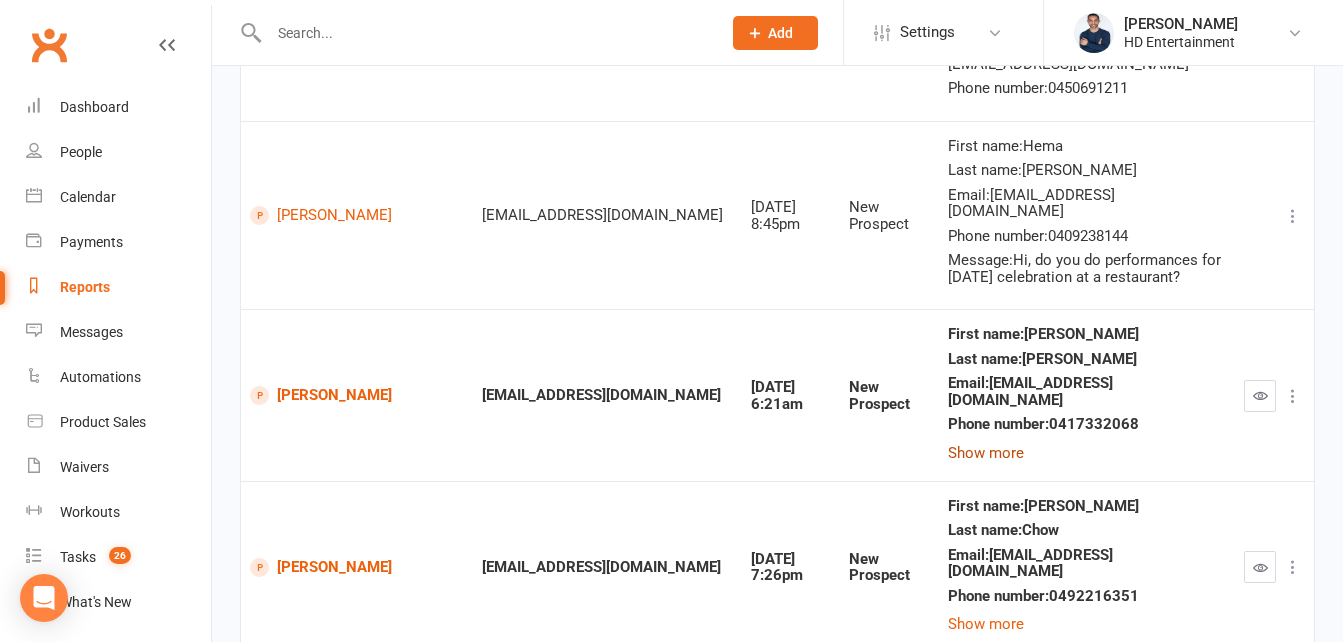 click on "Show more" at bounding box center (986, 453) 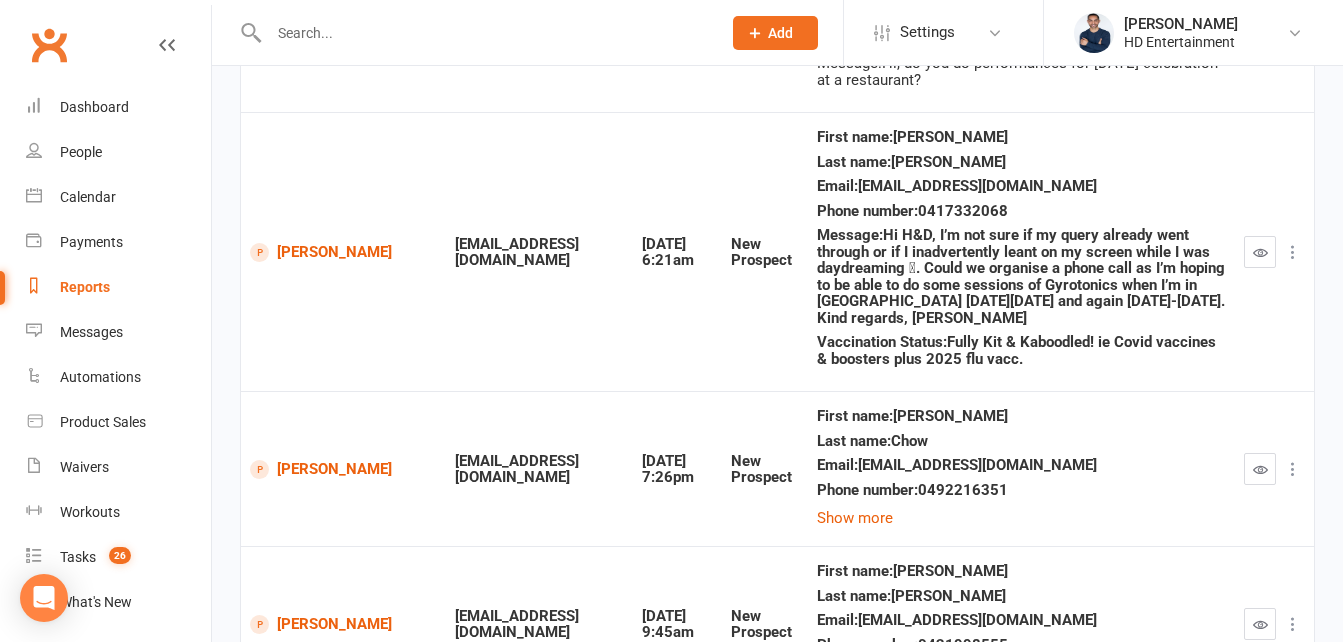 scroll, scrollTop: 532, scrollLeft: 0, axis: vertical 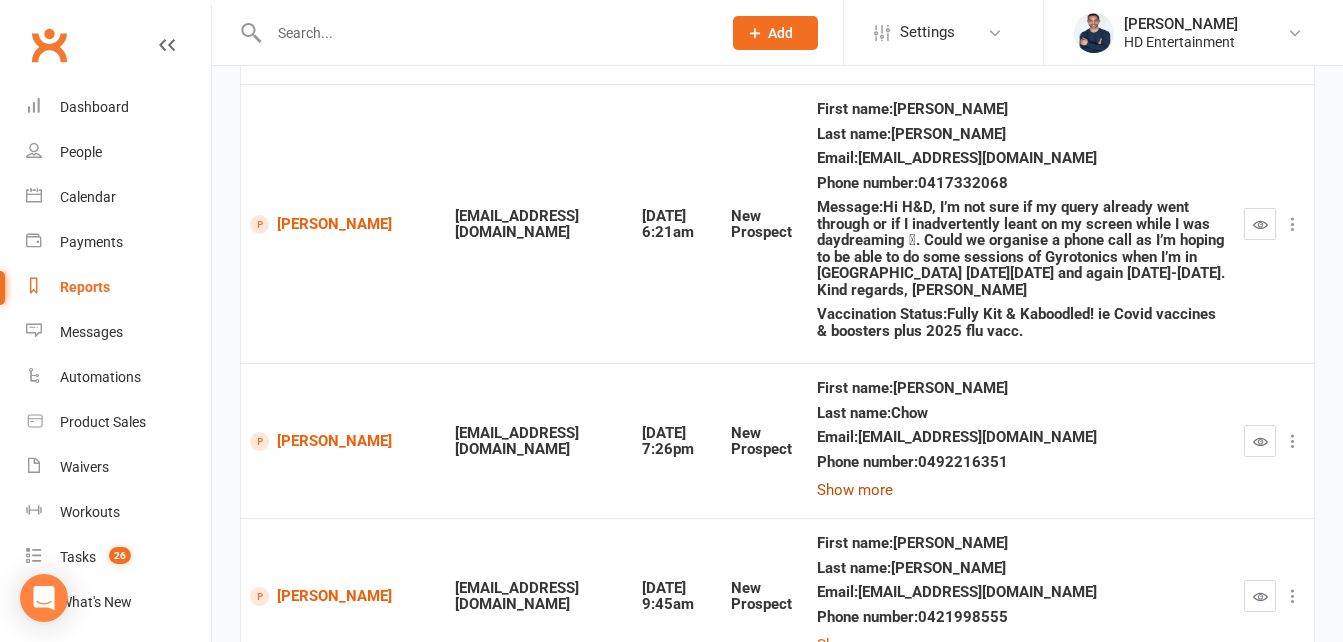 click on "Show more" at bounding box center (855, 490) 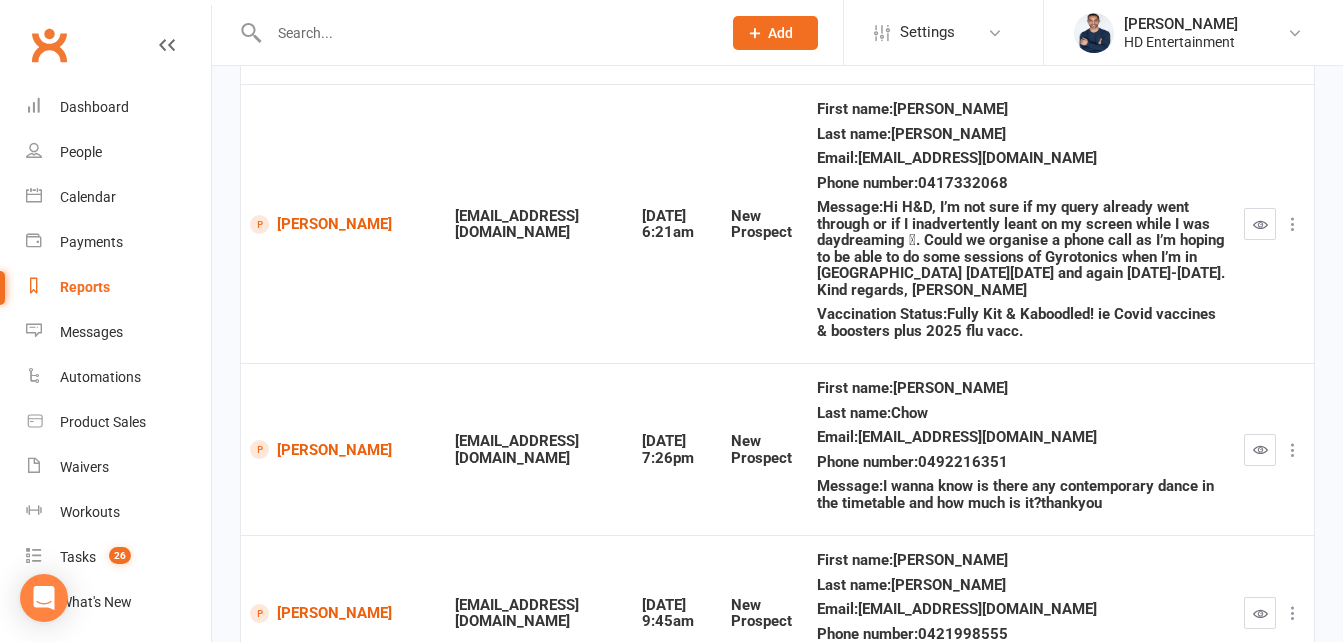 click at bounding box center [1260, 450] 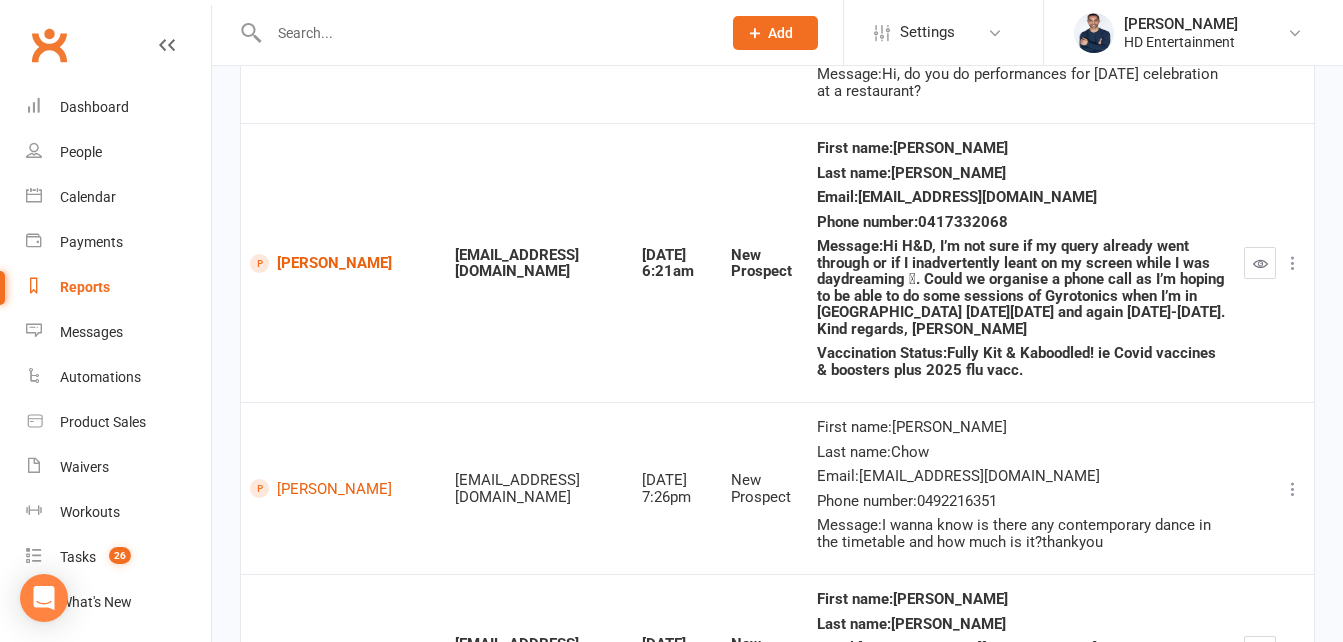 scroll, scrollTop: 486, scrollLeft: 0, axis: vertical 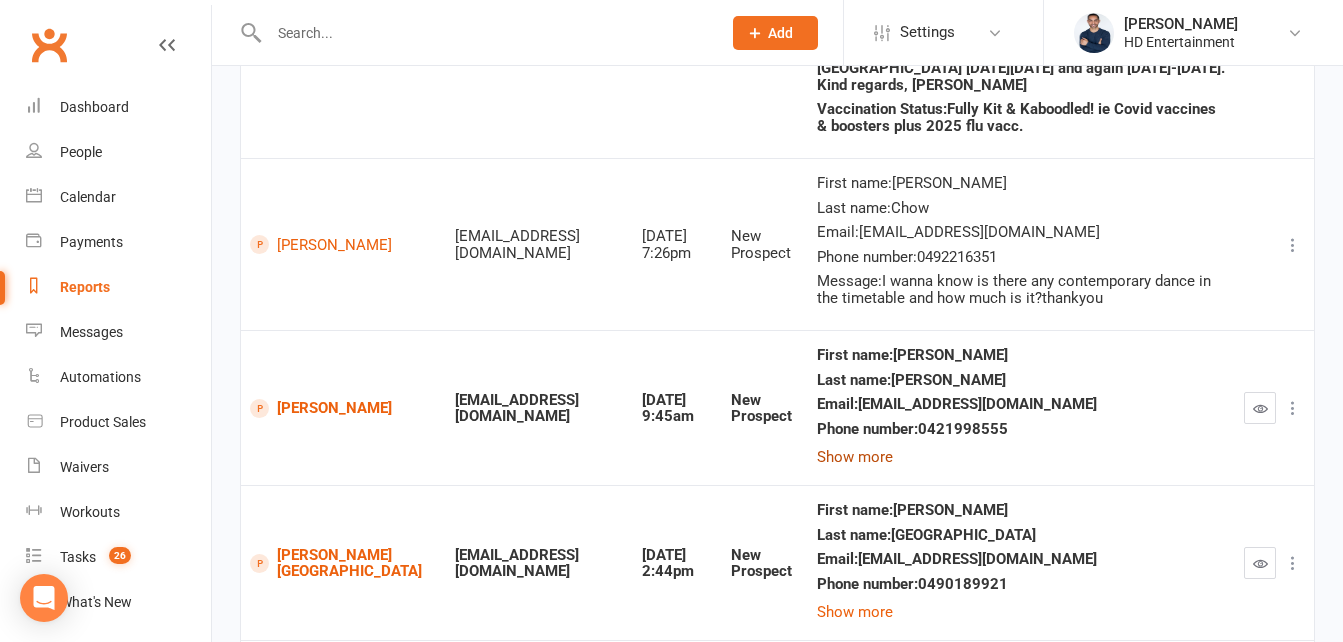 click on "Show more" at bounding box center (855, 457) 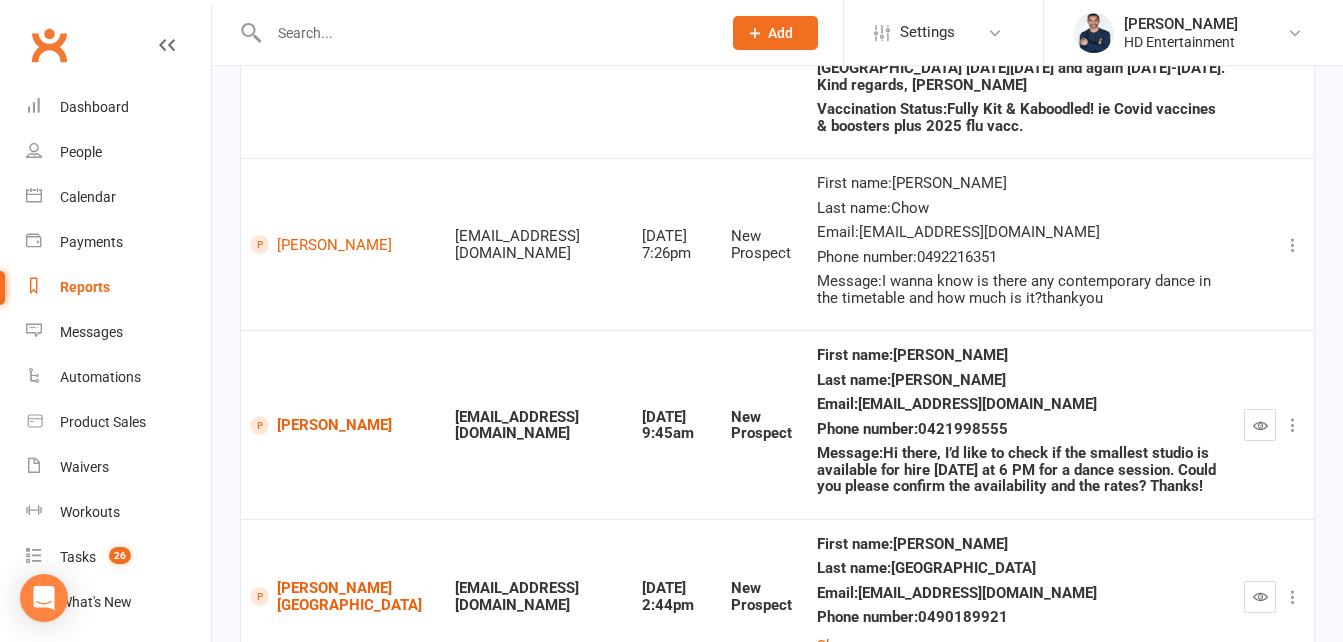 click at bounding box center (1260, 425) 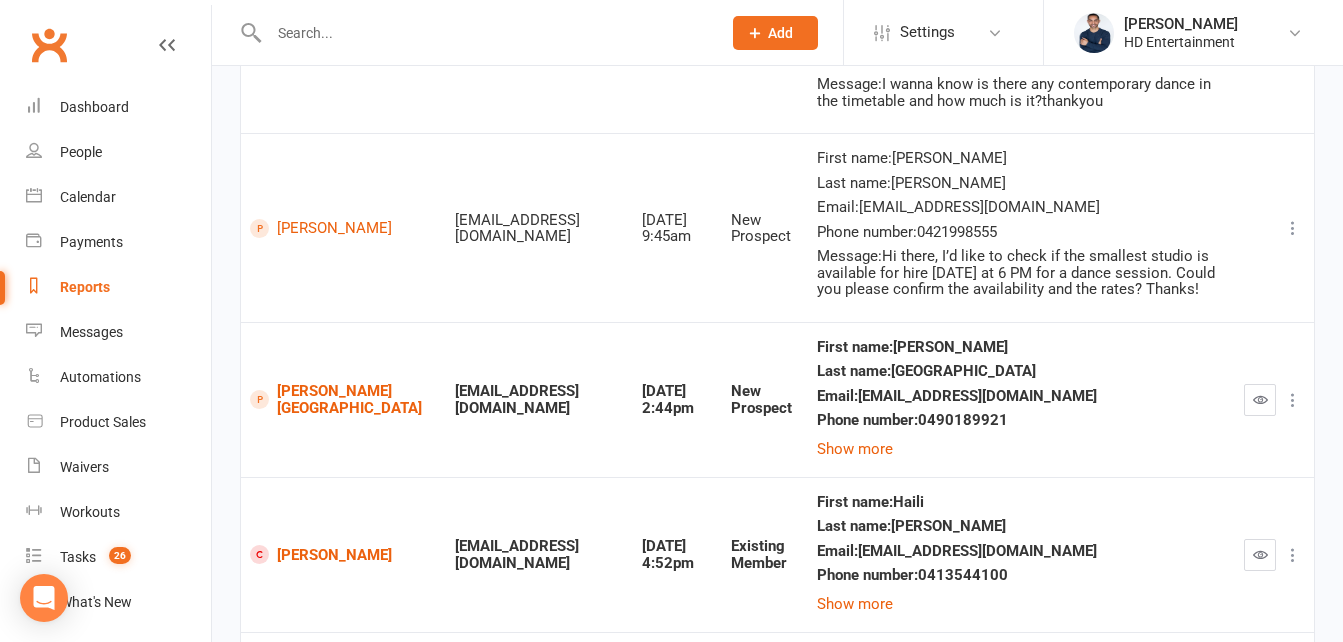 scroll, scrollTop: 977, scrollLeft: 0, axis: vertical 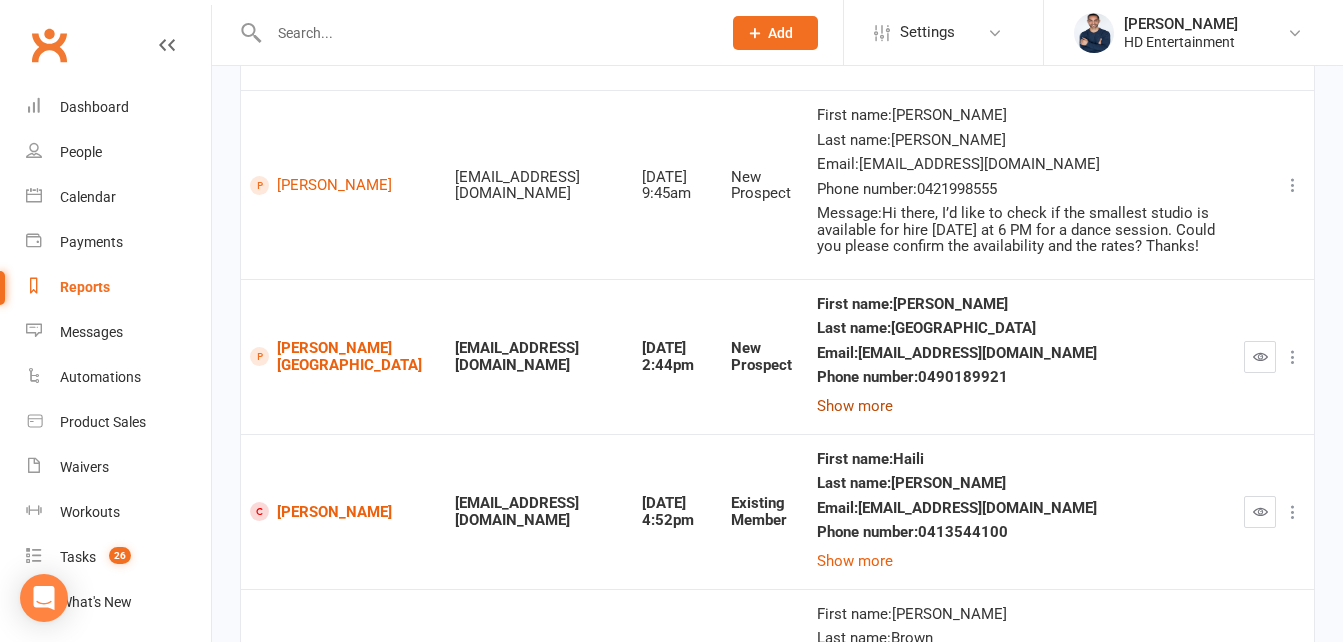click on "Show more" at bounding box center [855, 406] 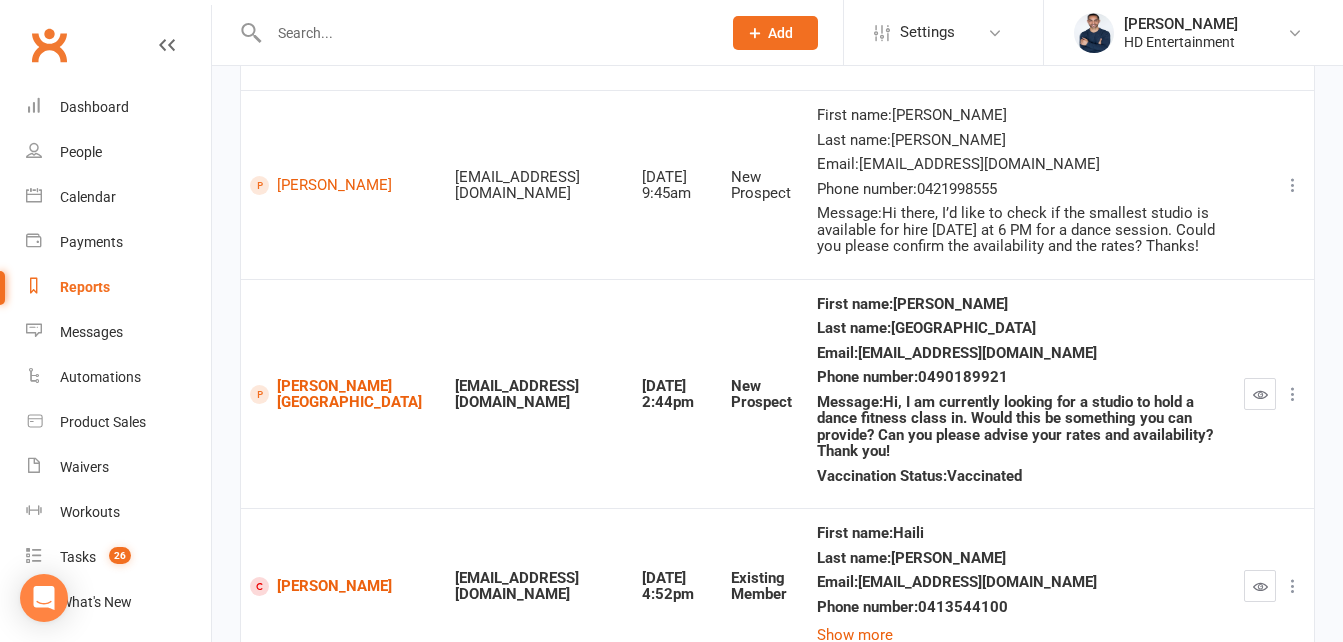 click at bounding box center [1260, 394] 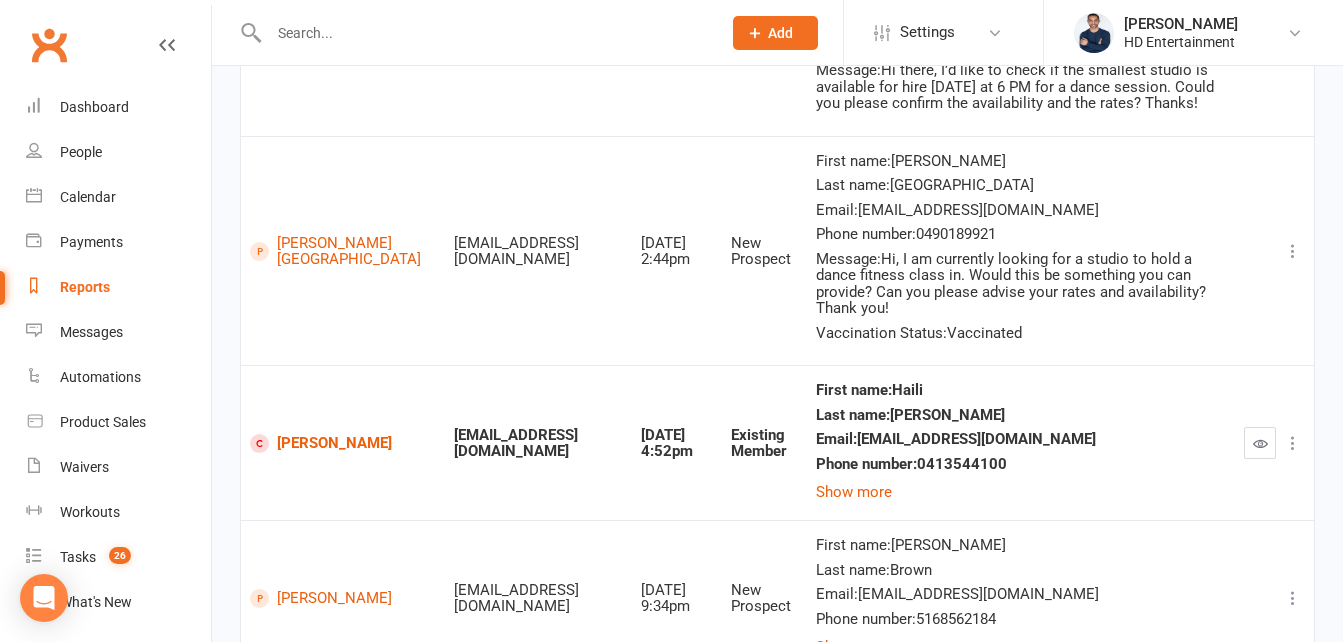 scroll, scrollTop: 1135, scrollLeft: 0, axis: vertical 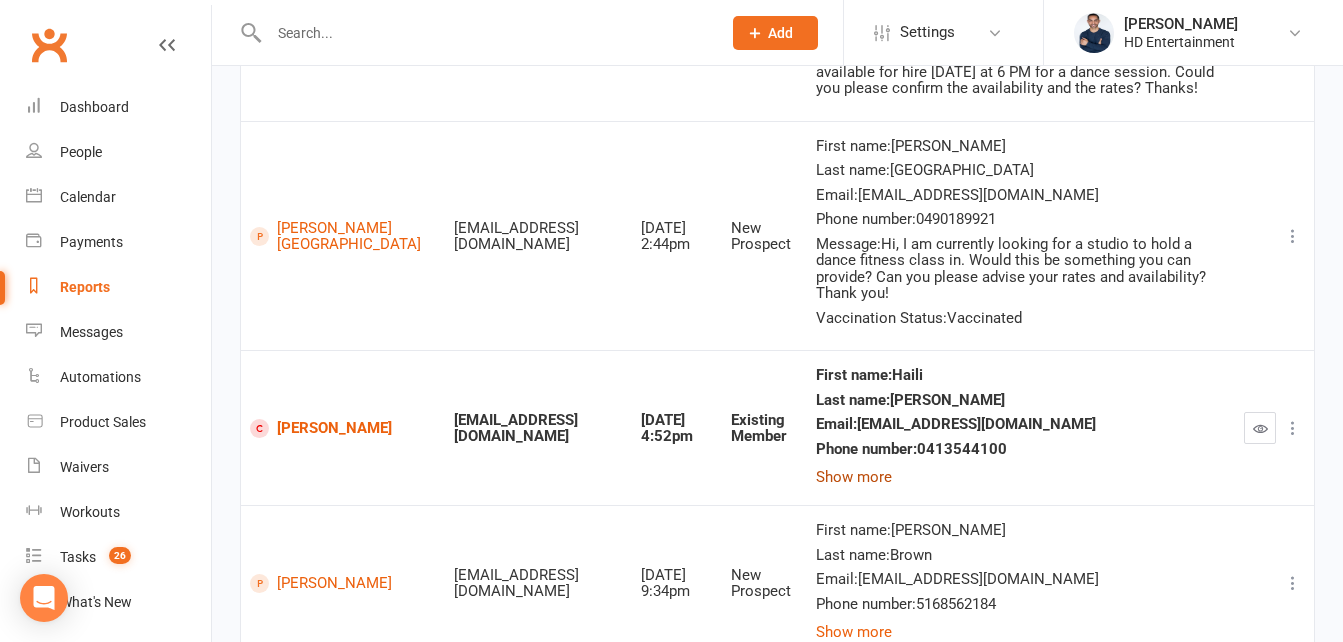 click on "Show more" at bounding box center [854, 477] 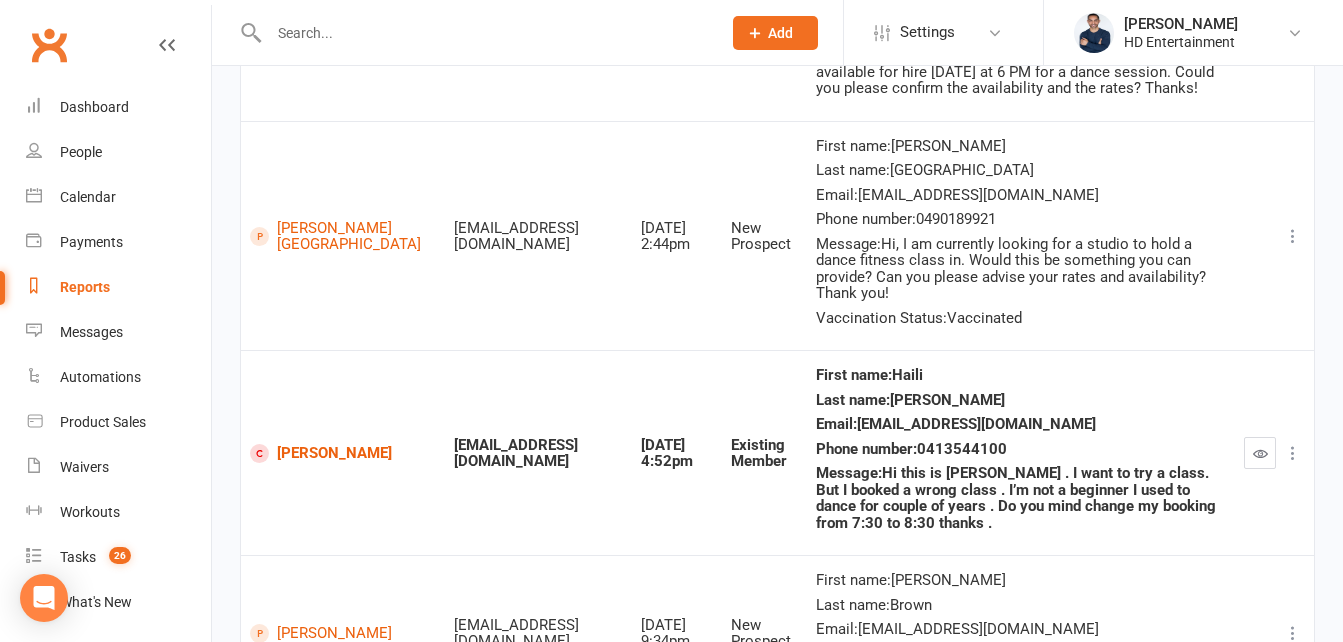 click at bounding box center [1260, 453] 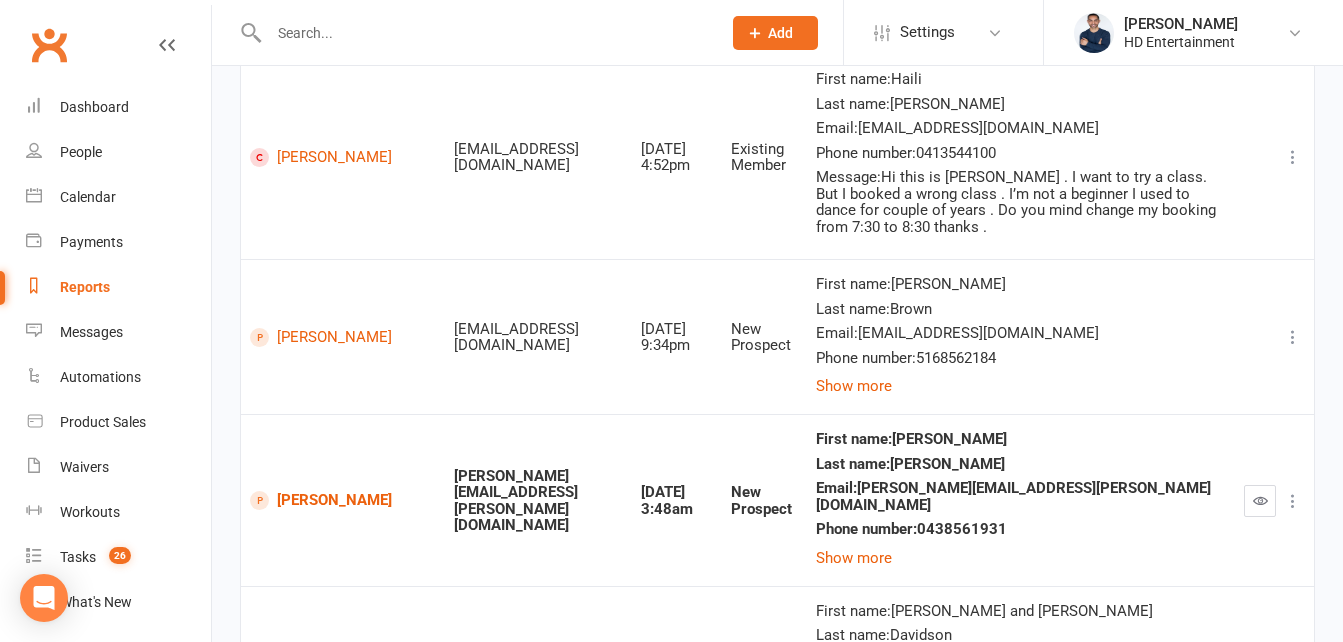 scroll, scrollTop: 1434, scrollLeft: 0, axis: vertical 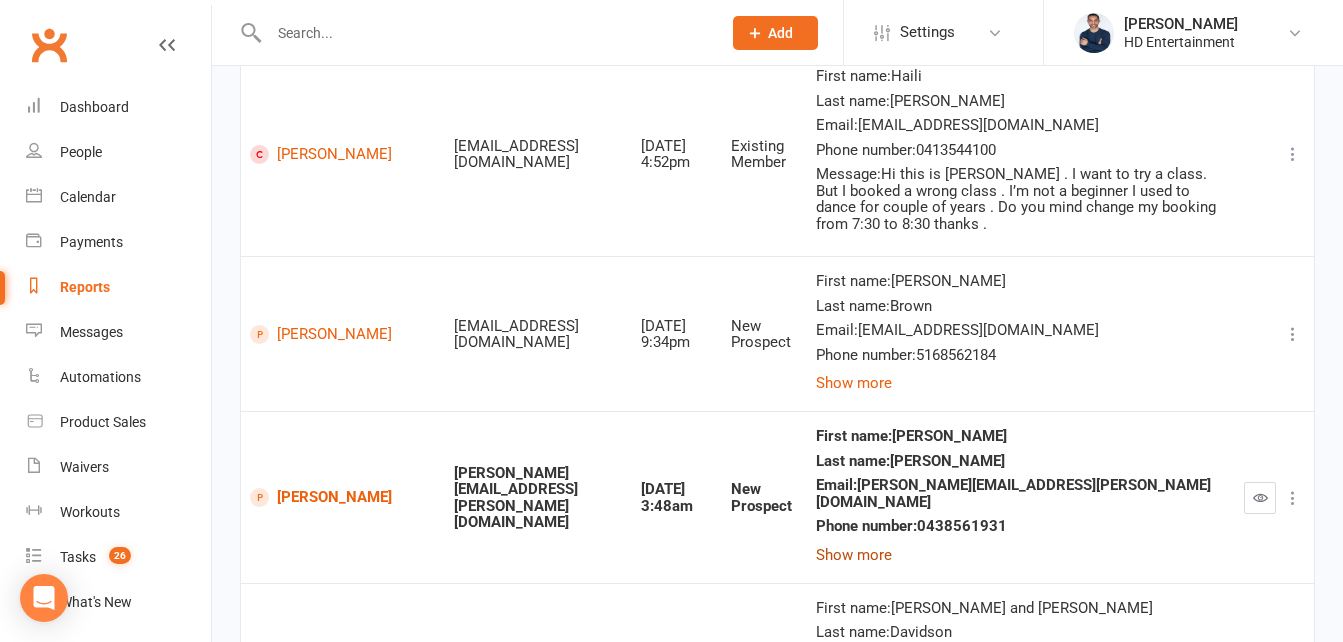 click on "Show more" at bounding box center [854, 555] 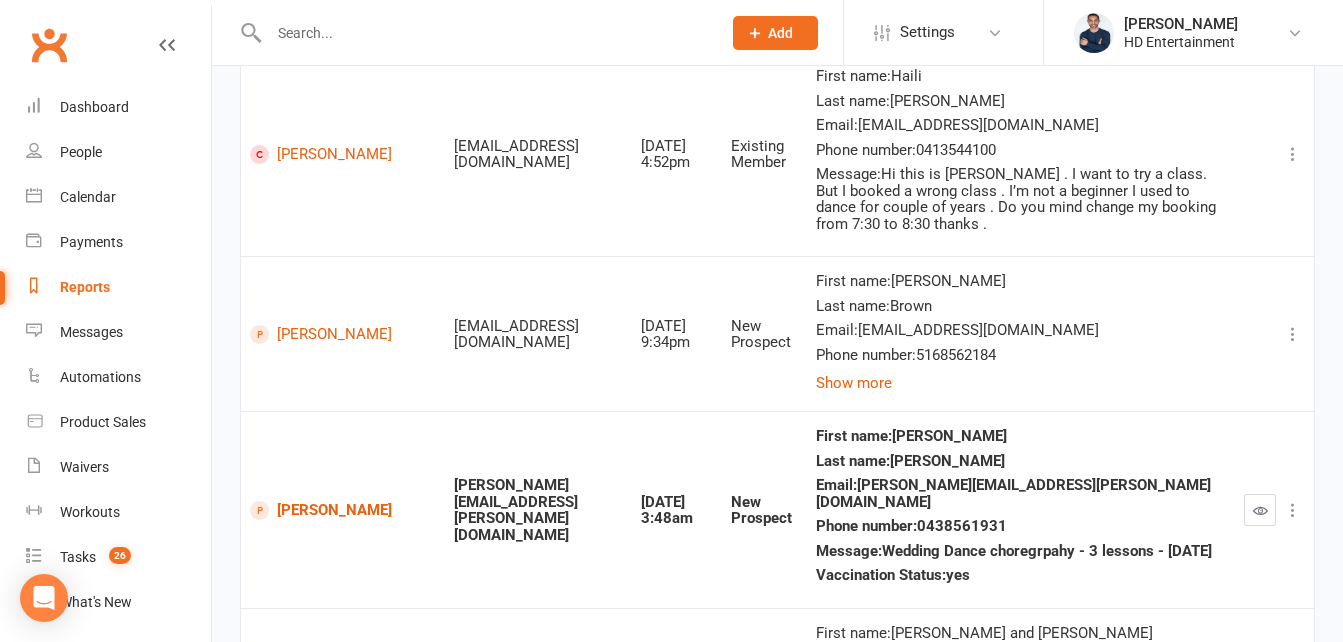 click at bounding box center (1260, 510) 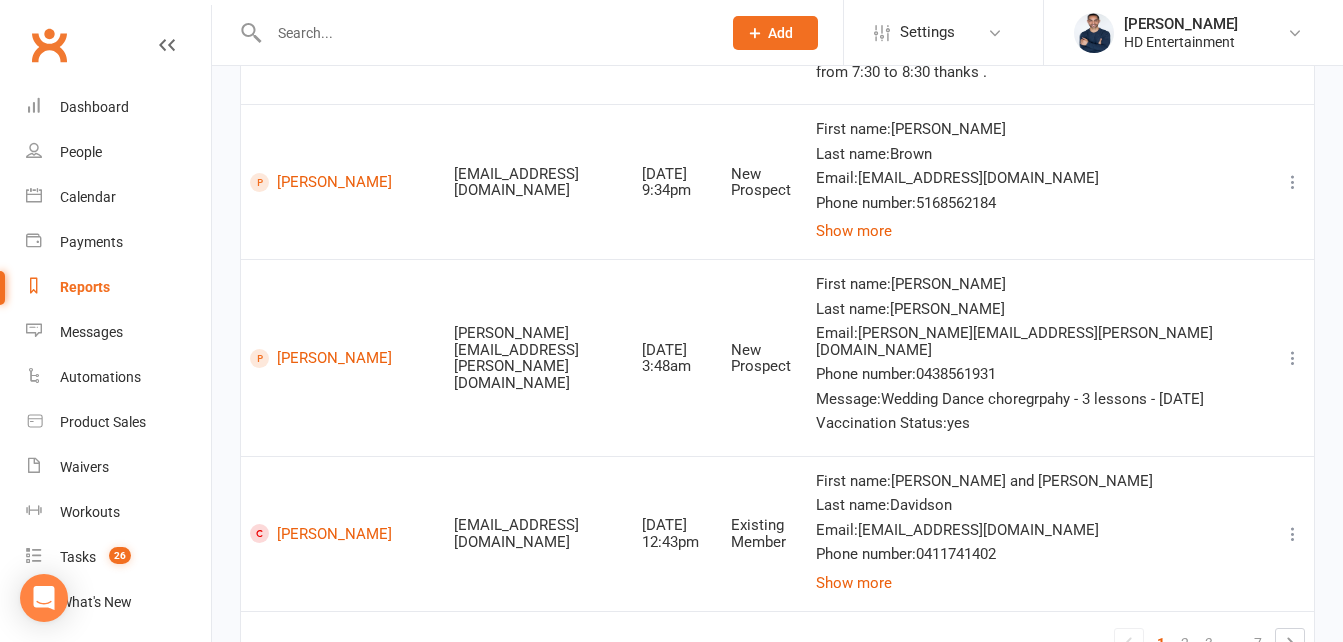 scroll, scrollTop: 1611, scrollLeft: 0, axis: vertical 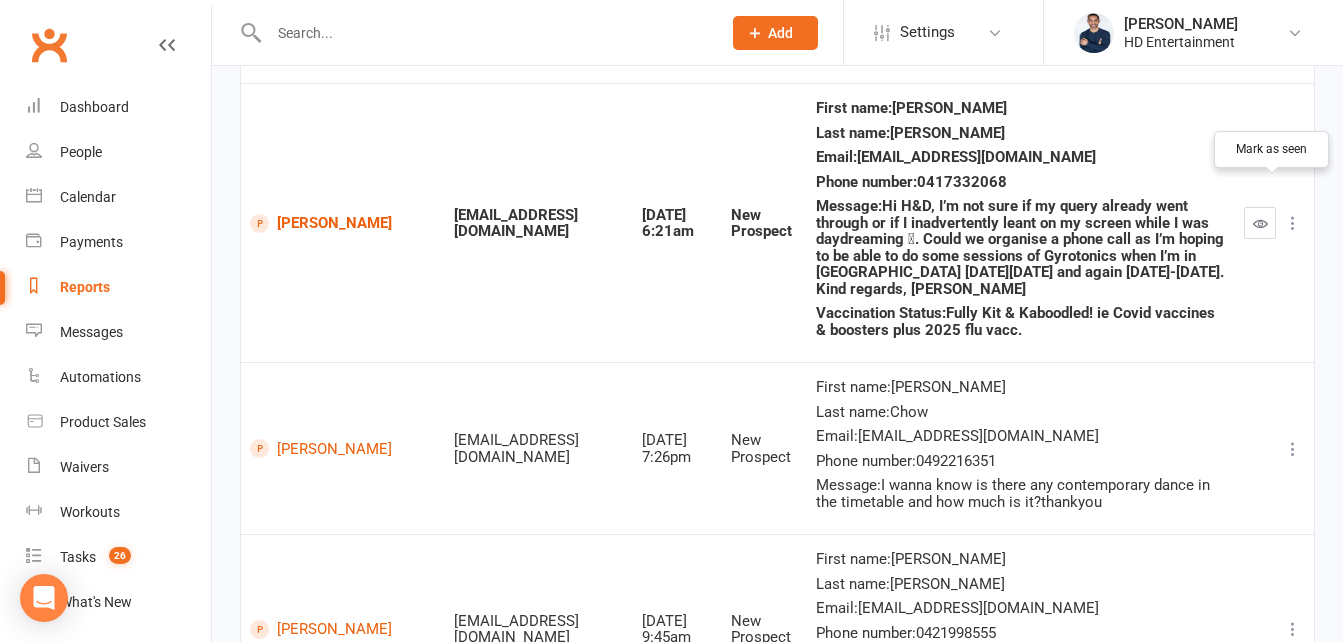 click at bounding box center [1260, 223] 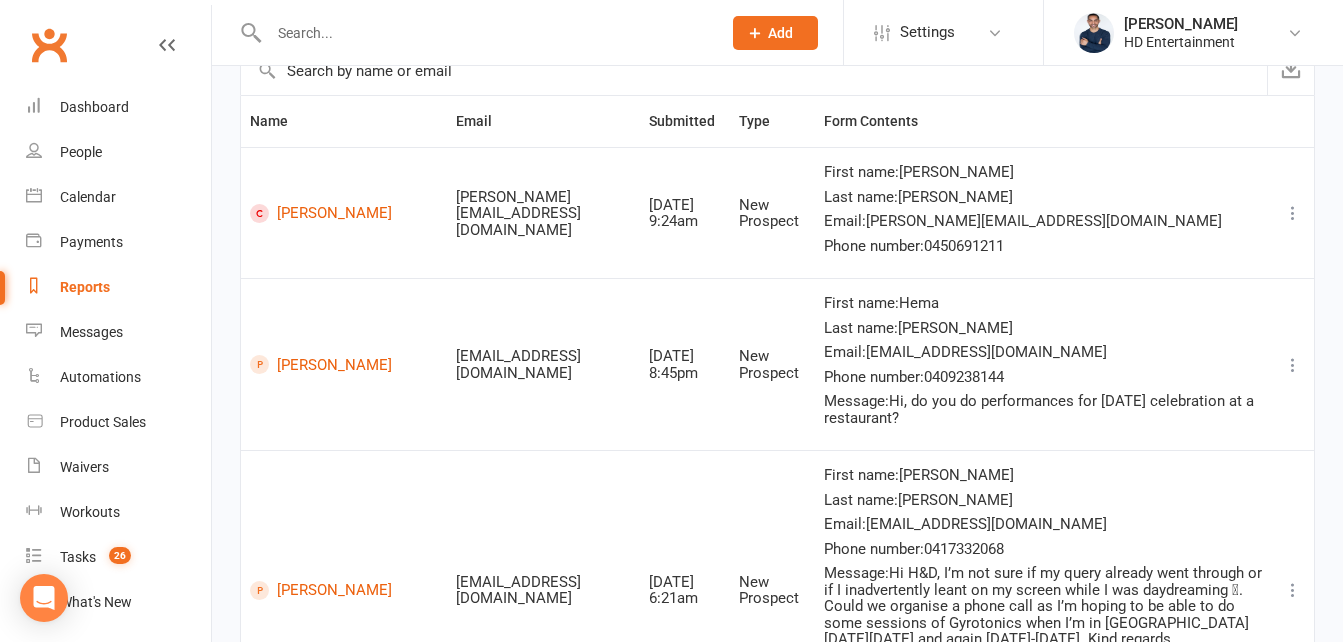 scroll, scrollTop: 0, scrollLeft: 0, axis: both 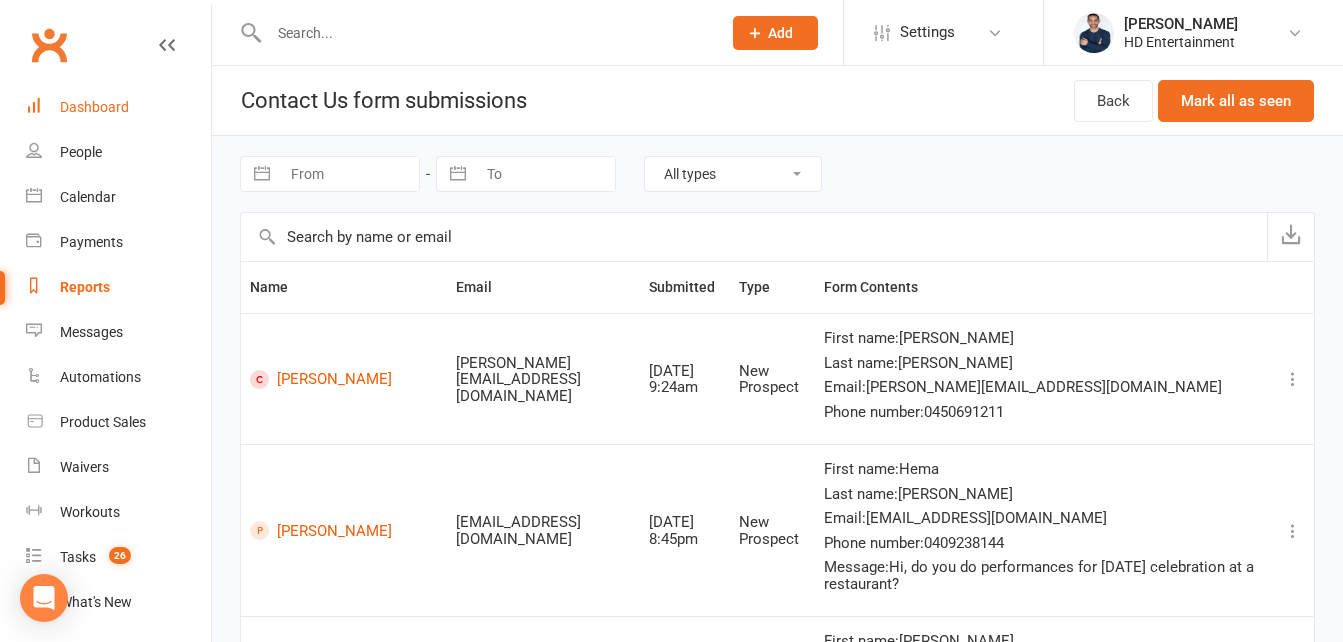 click on "Dashboard" at bounding box center (94, 107) 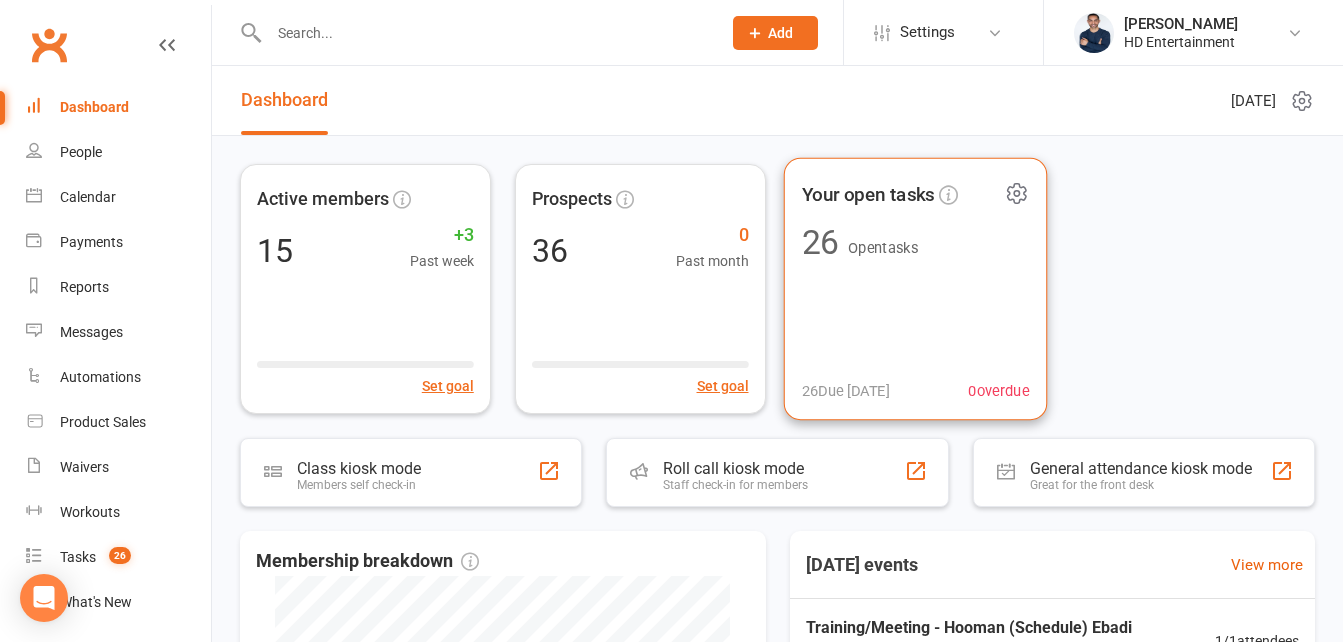 click on "Your open tasks" at bounding box center [867, 194] 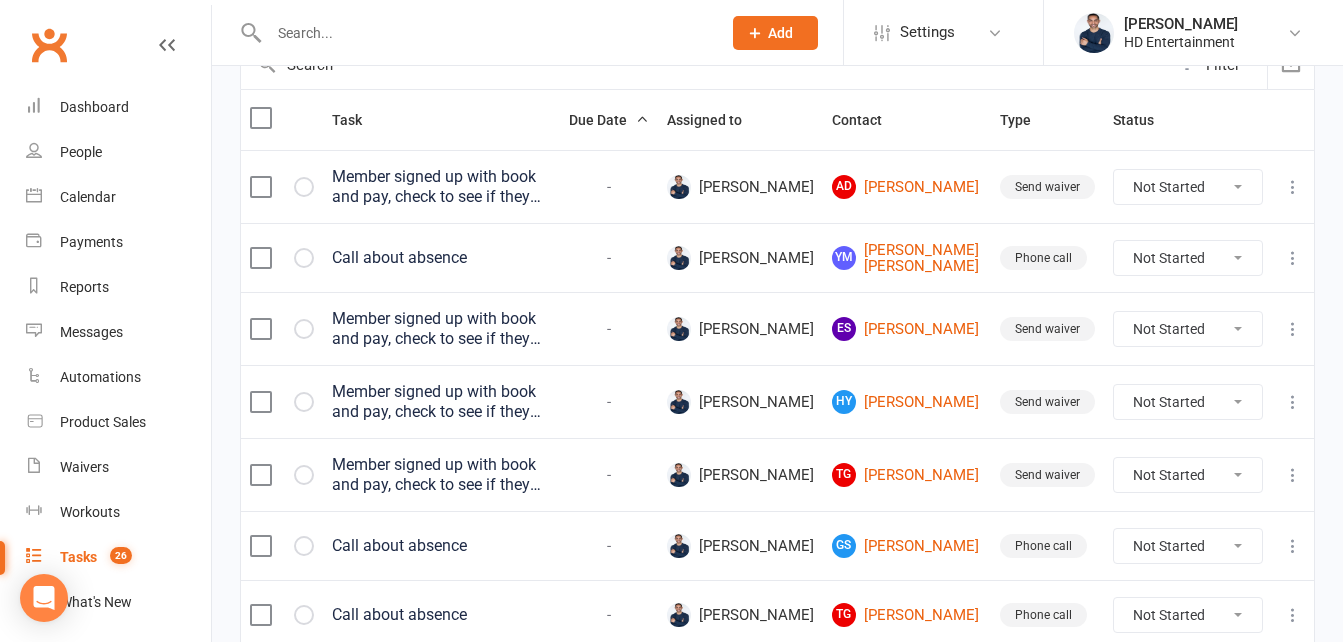 scroll, scrollTop: 234, scrollLeft: 0, axis: vertical 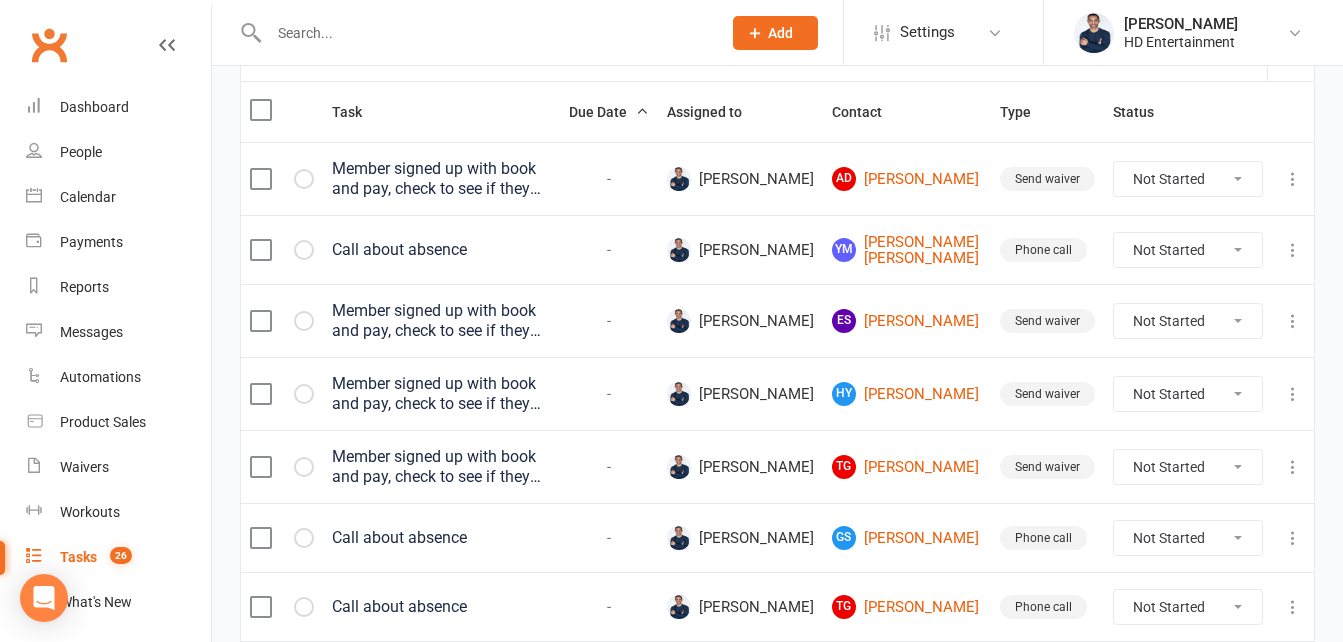click on "Not Started In Progress Waiting Complete" at bounding box center (1188, 179) 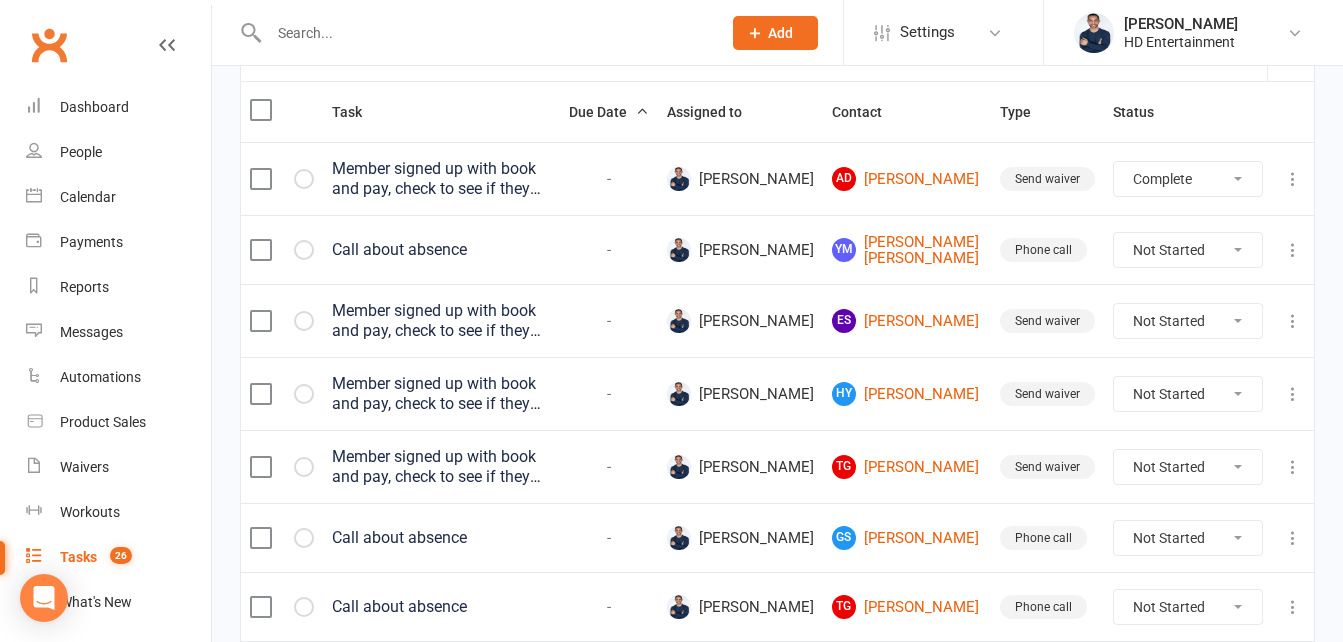 click on "Not Started In Progress Waiting Complete" at bounding box center (1188, 179) 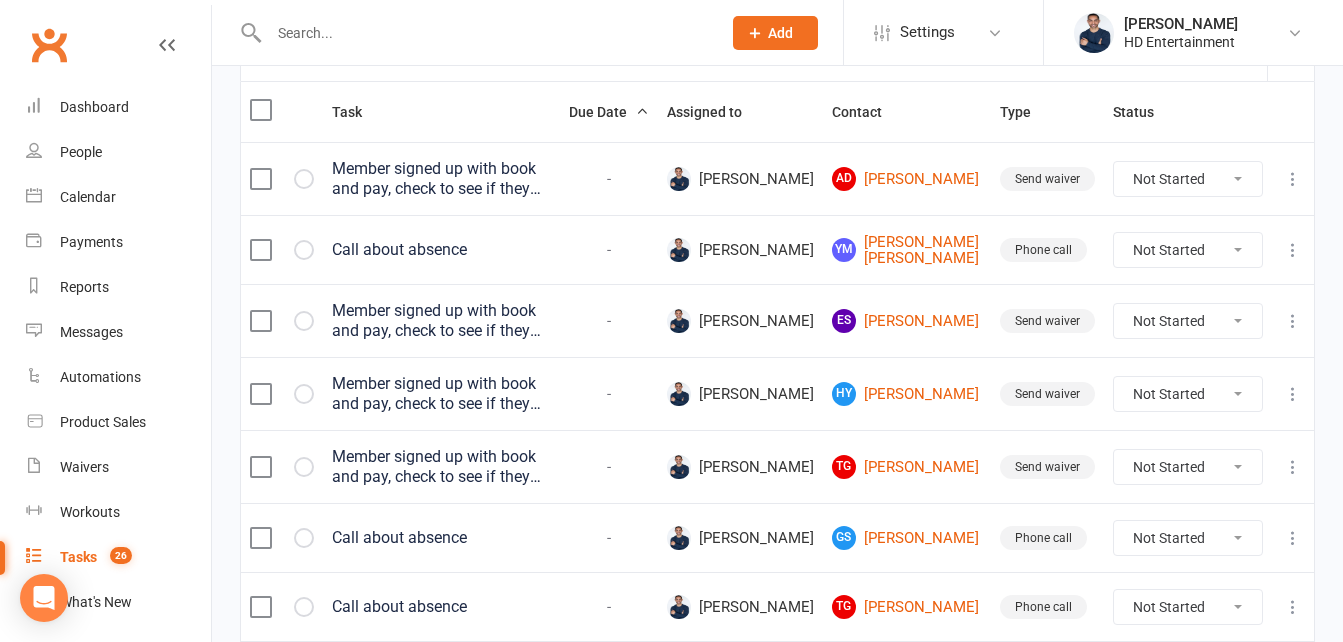 click on "Not Started In Progress Waiting Complete" at bounding box center (1188, 250) 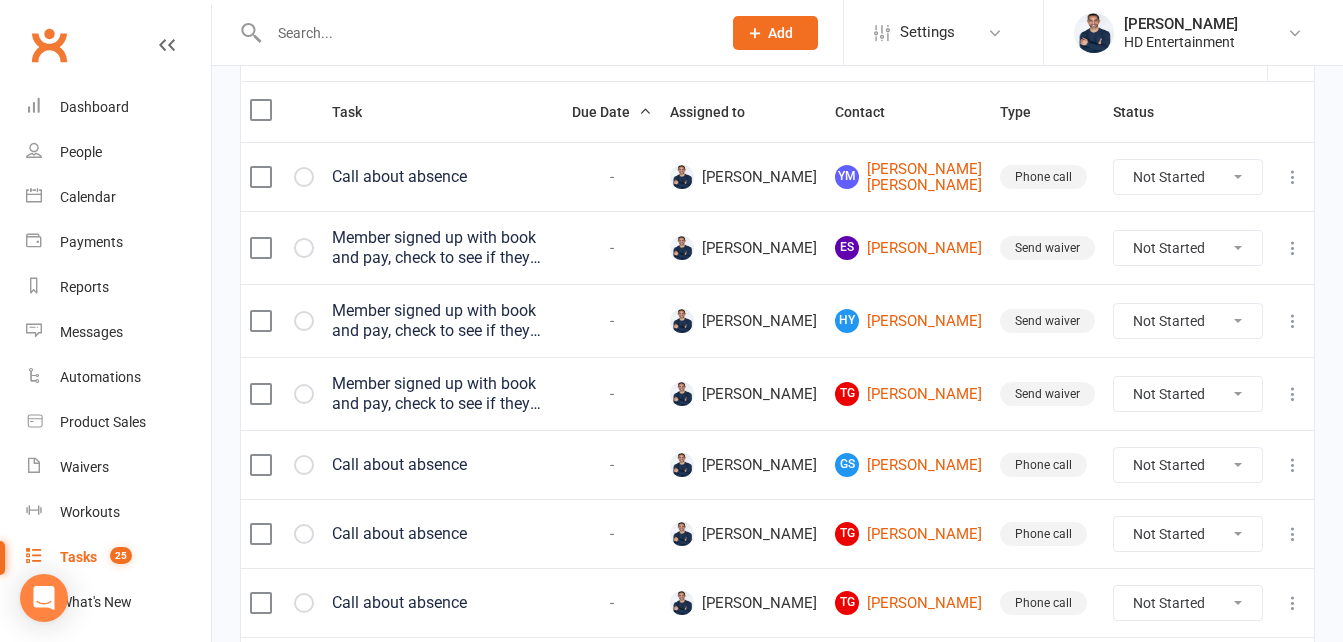 click on "Not Started In Progress Waiting Complete" at bounding box center [1188, 248] 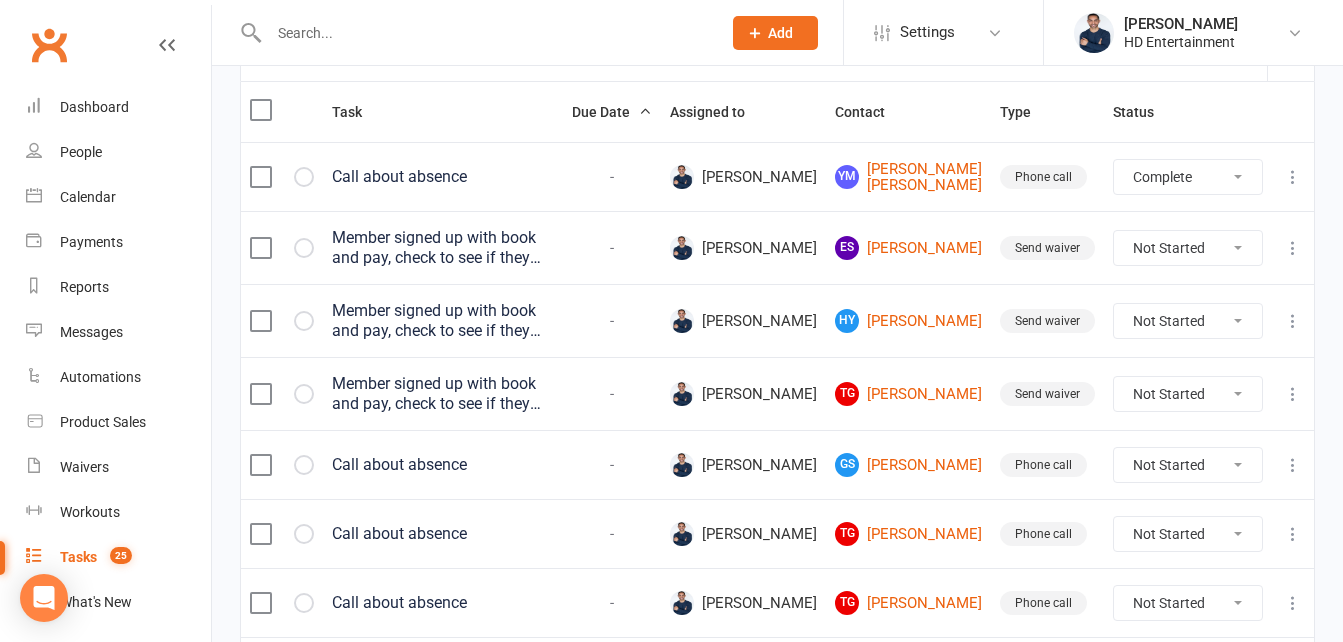 click on "Not Started In Progress Waiting Complete" at bounding box center [1188, 177] 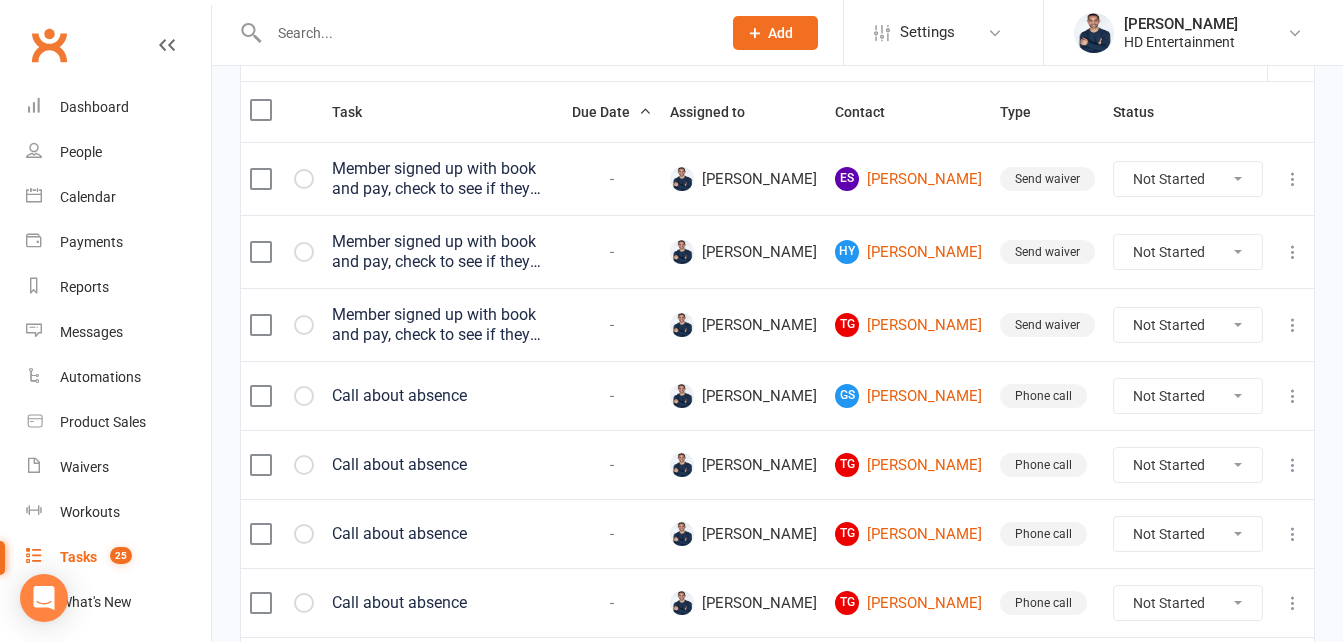 drag, startPoint x: 1241, startPoint y: 198, endPoint x: 1237, endPoint y: 181, distance: 17.464249 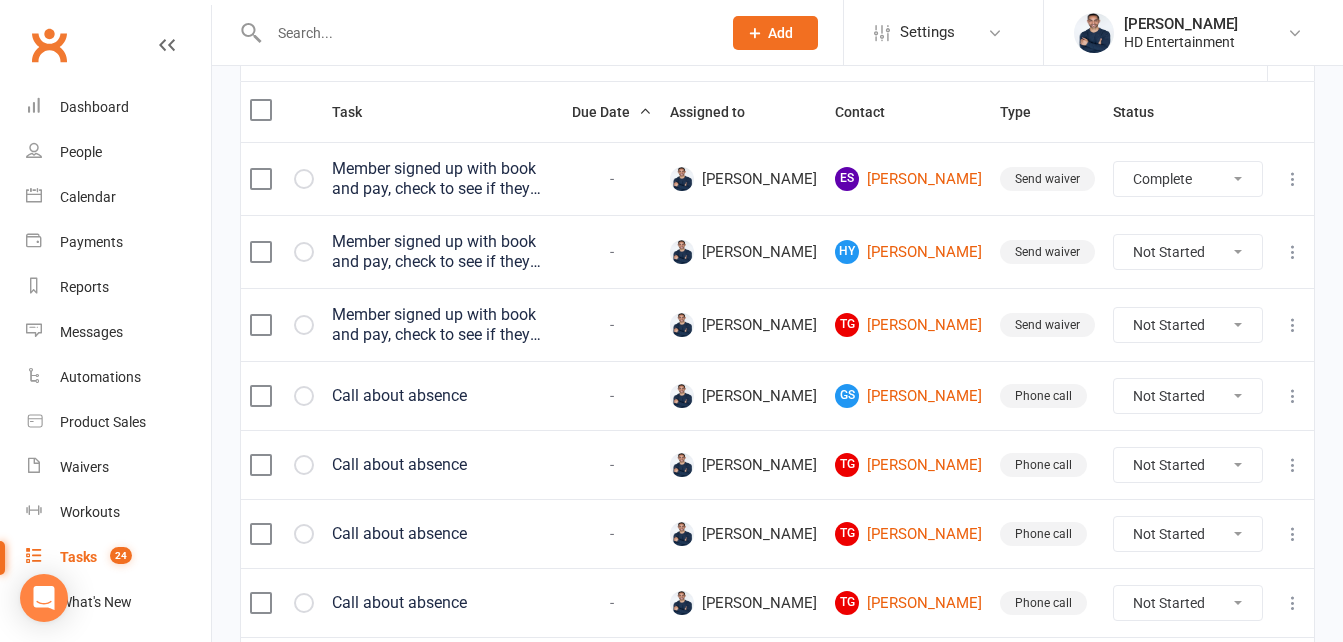 click on "Not Started In Progress Waiting Complete" at bounding box center (1188, 179) 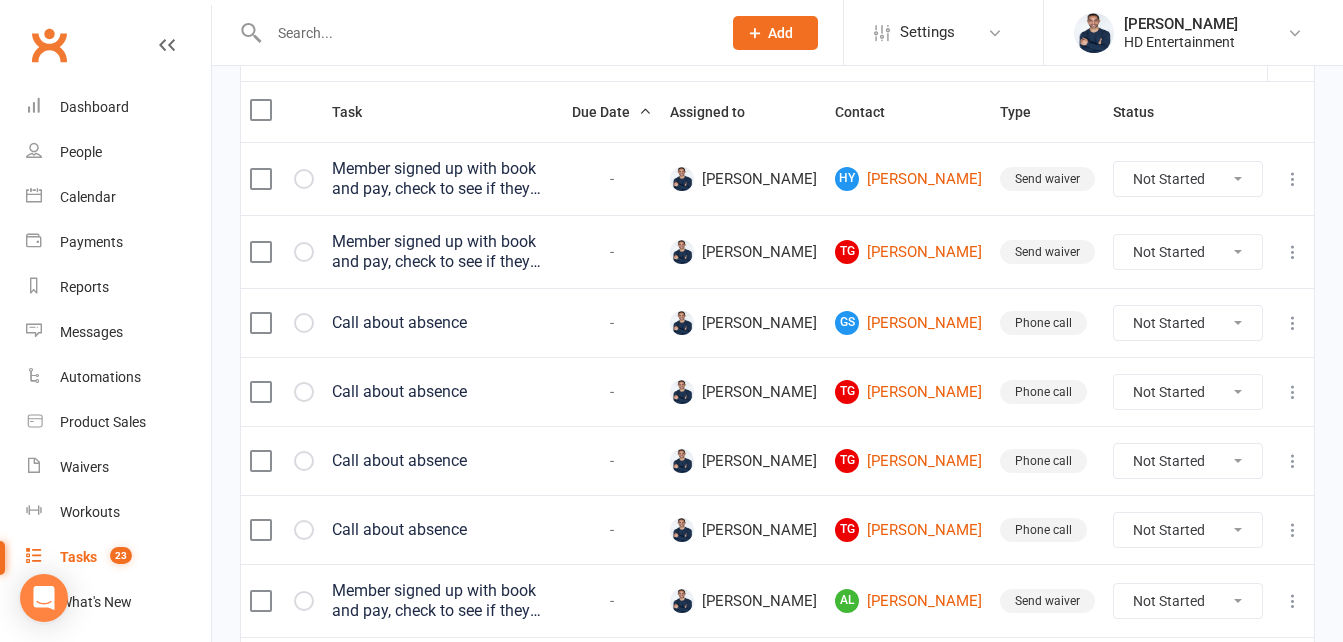 click on "Not Started In Progress Waiting Complete" at bounding box center (1188, 179) 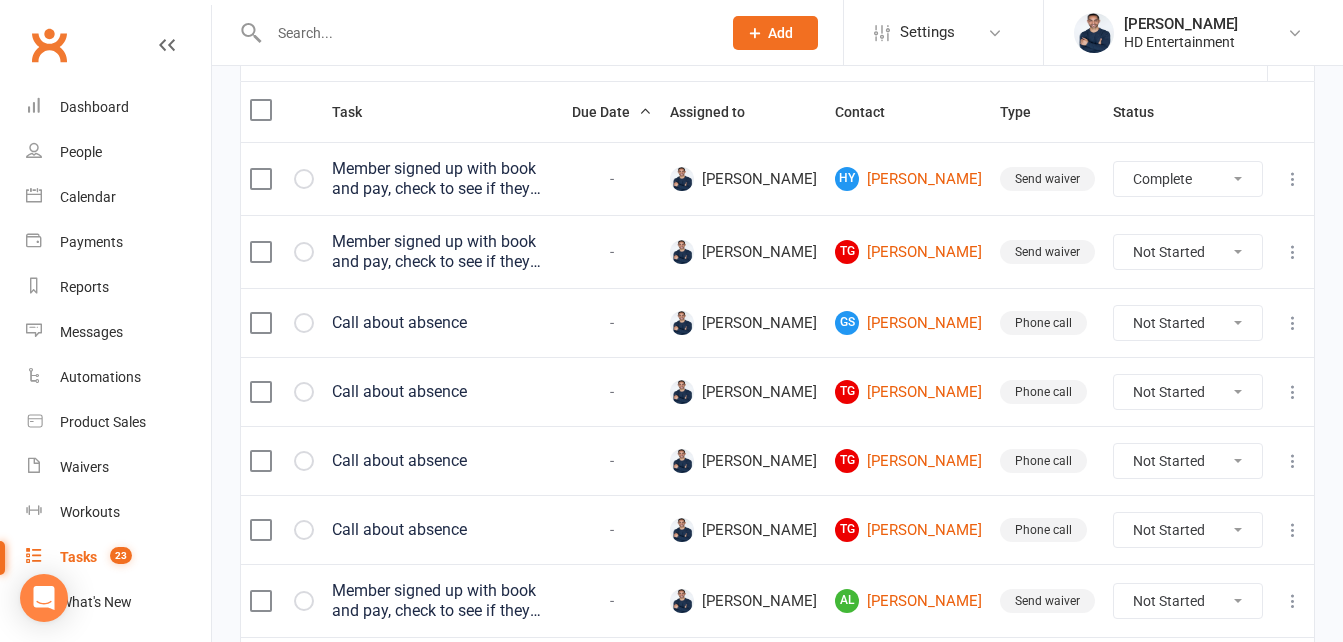 click on "Not Started In Progress Waiting Complete" at bounding box center (1188, 179) 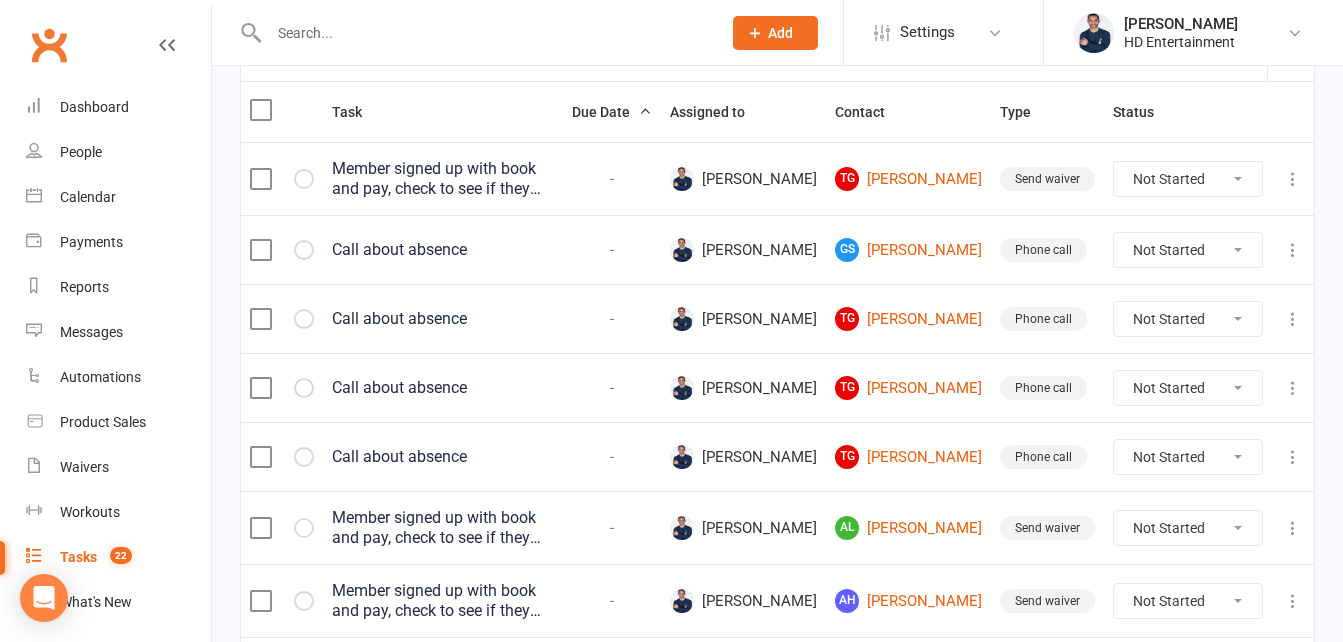 click on "Not Started In Progress Waiting Complete" at bounding box center (1188, 179) 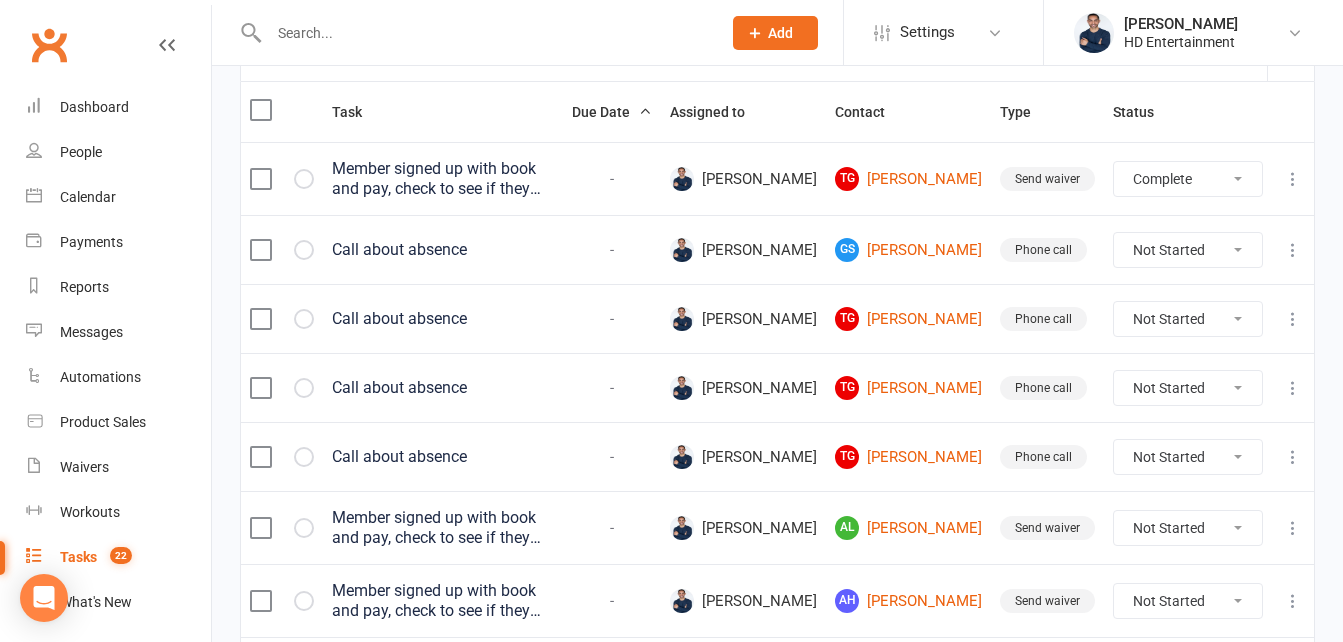 click on "Not Started In Progress Waiting Complete" at bounding box center [1188, 179] 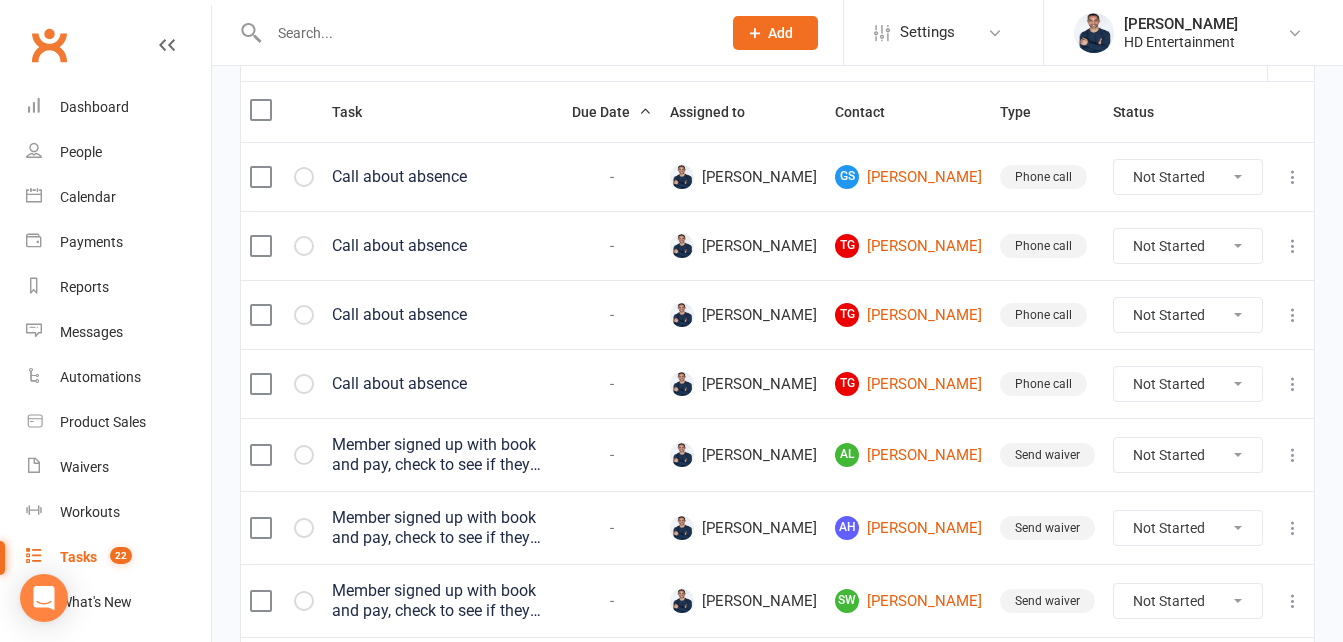 click on "Not Started In Progress Waiting Complete" at bounding box center (1188, 177) 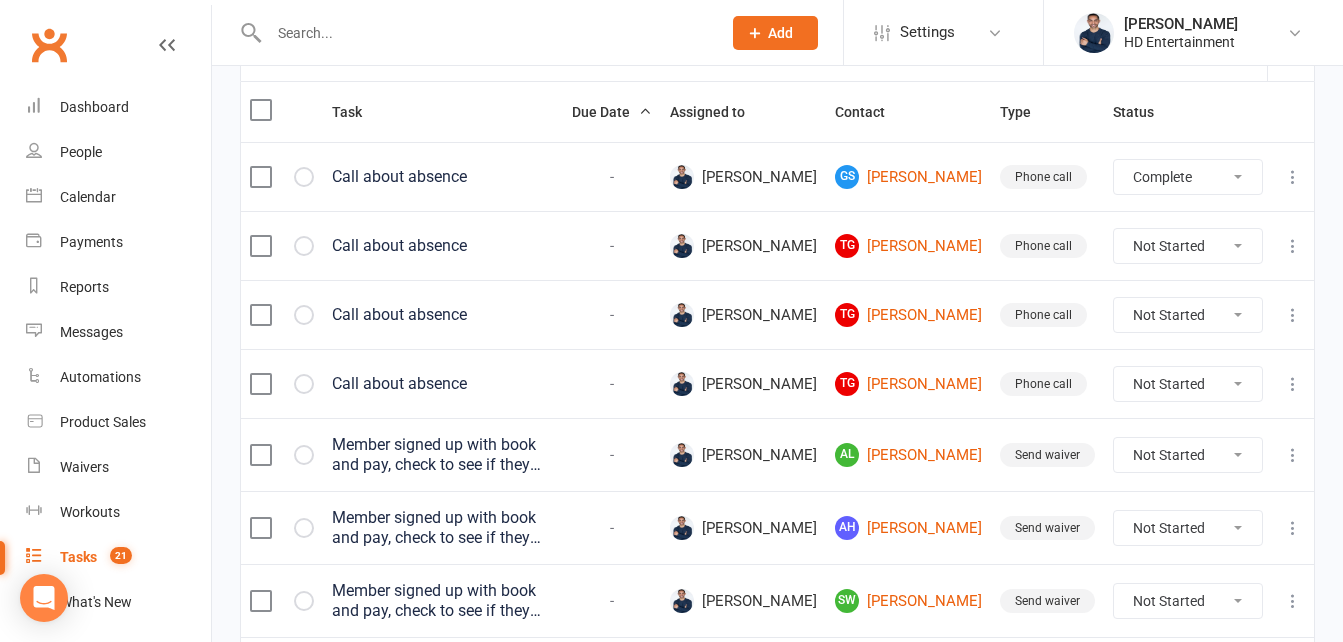 click on "Not Started In Progress Waiting Complete" at bounding box center (1188, 177) 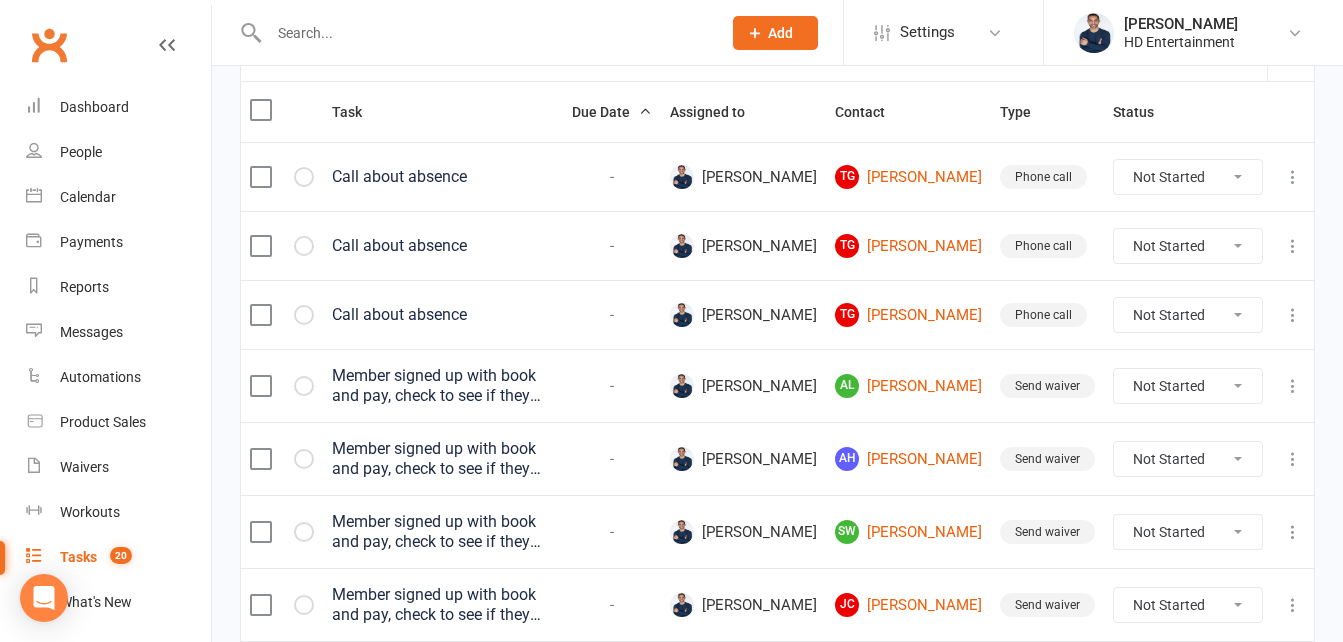 click on "Not Started In Progress Waiting Complete" at bounding box center (1188, 177) 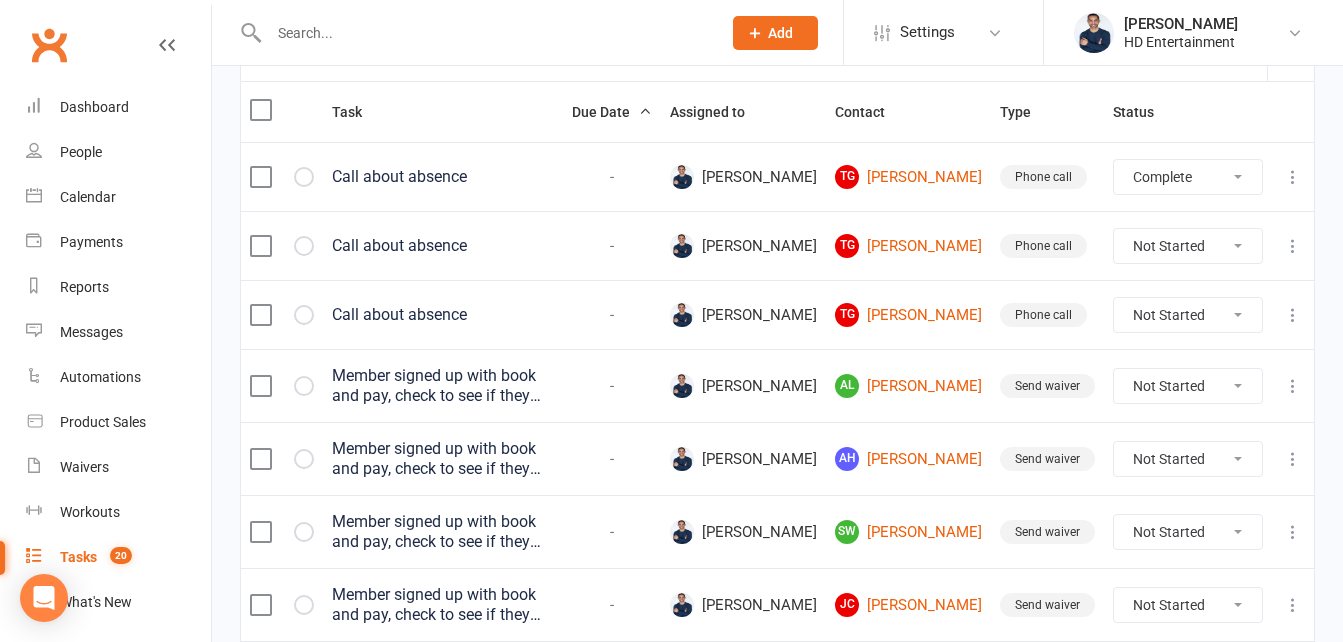 click on "Not Started In Progress Waiting Complete" at bounding box center (1188, 177) 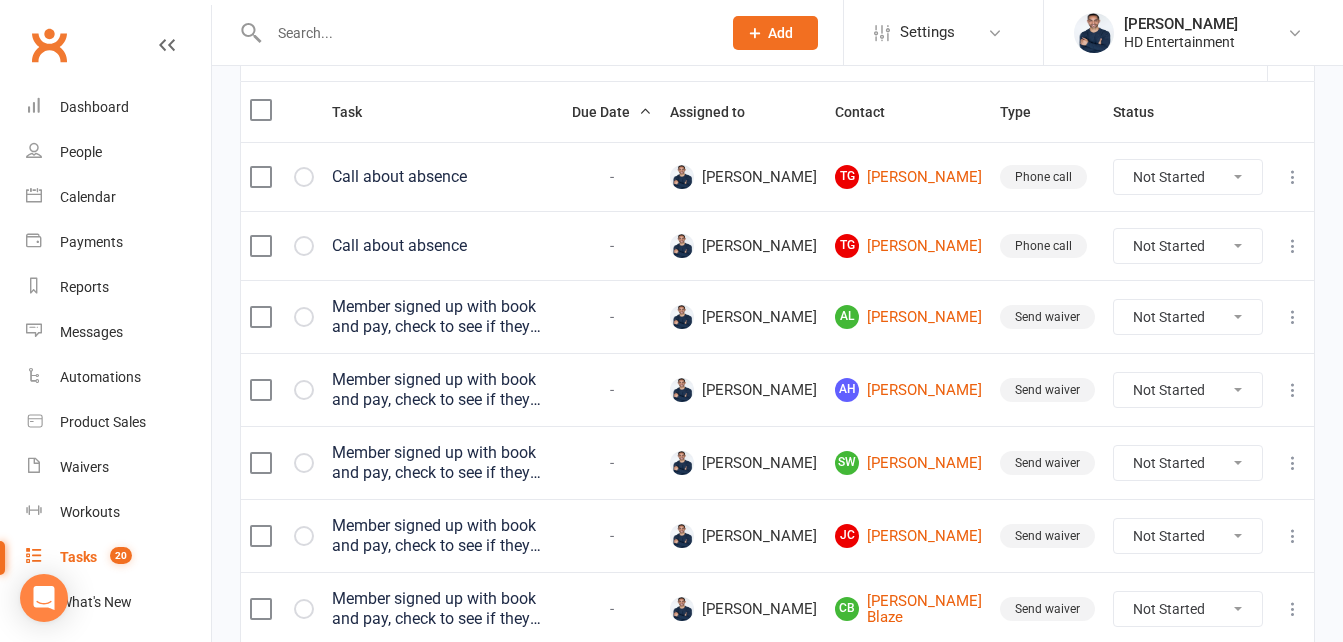 click on "Not Started In Progress Waiting Complete" at bounding box center [1188, 177] 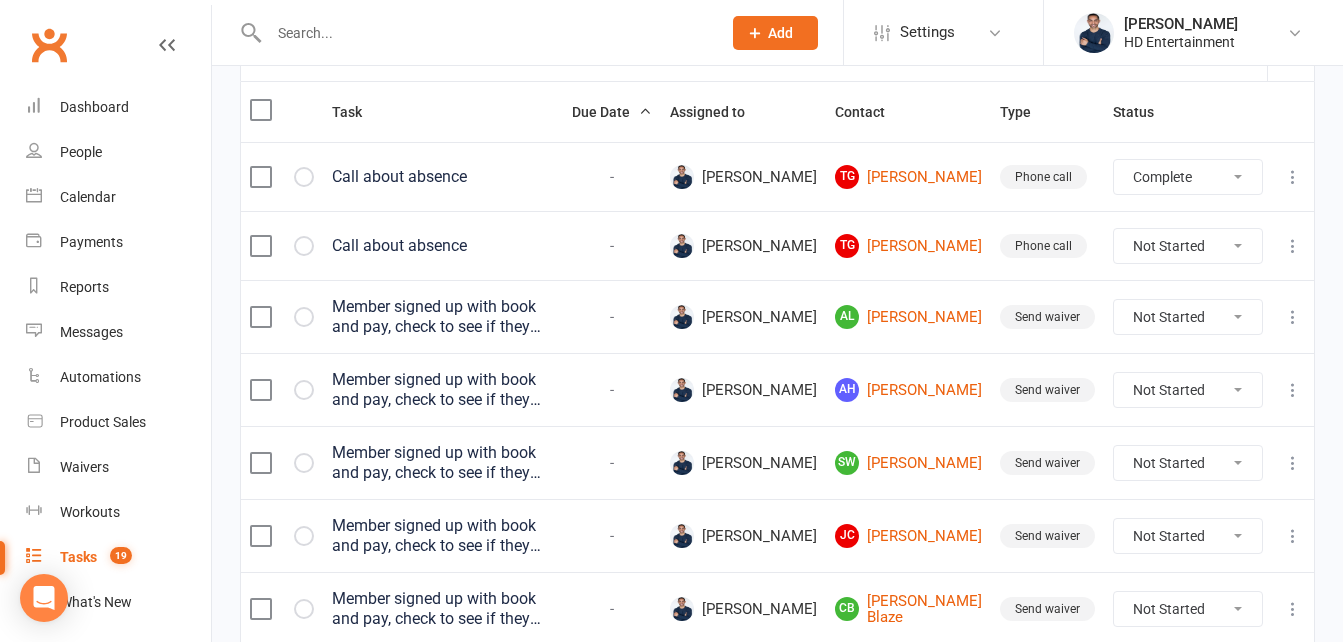 click on "Not Started In Progress Waiting Complete" at bounding box center (1188, 177) 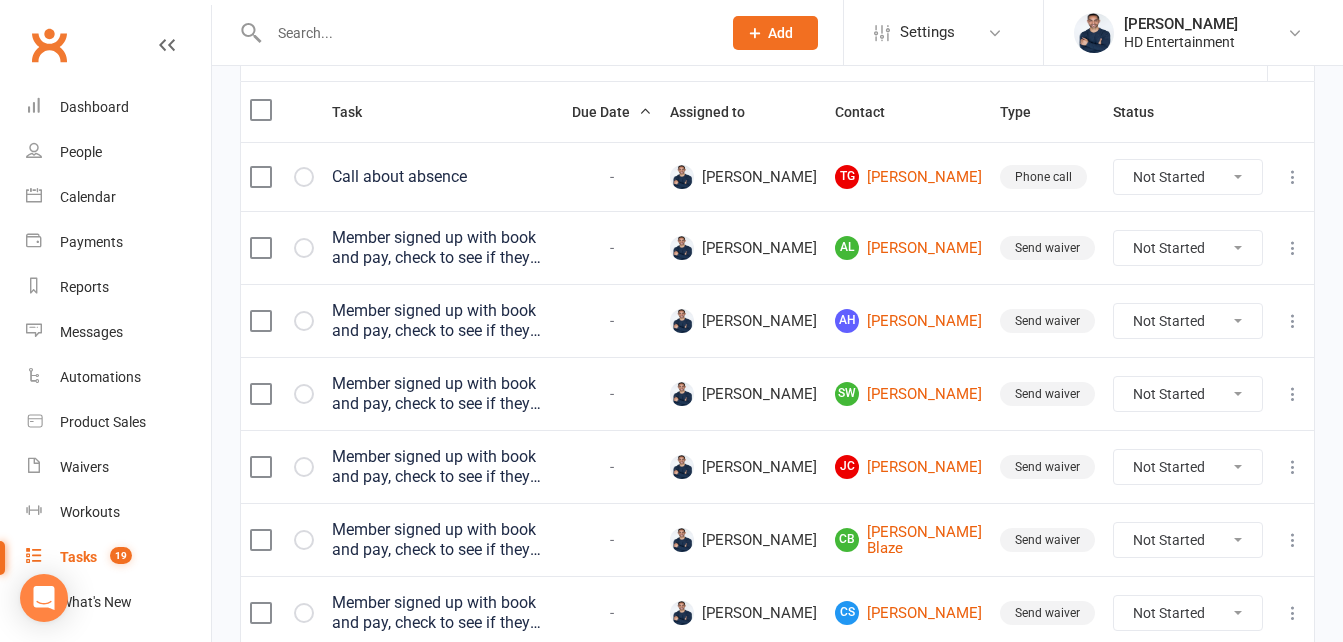 drag, startPoint x: 1239, startPoint y: 203, endPoint x: 1238, endPoint y: 176, distance: 27.018513 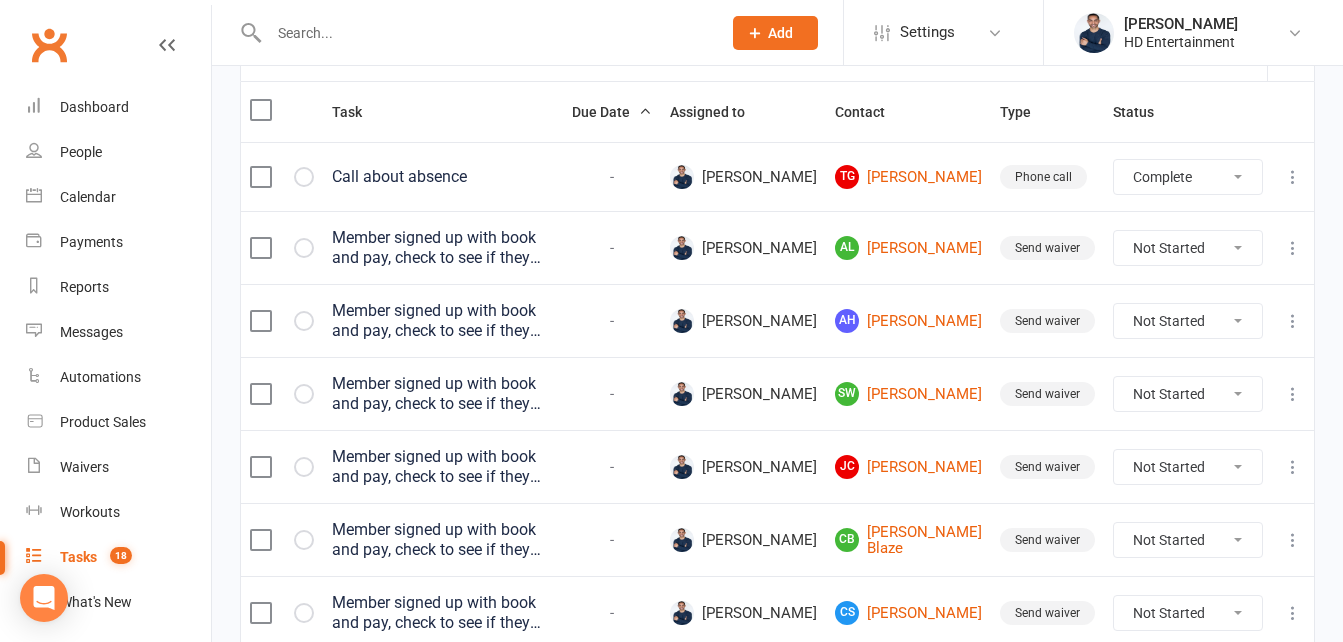 click on "Not Started In Progress Waiting Complete" at bounding box center [1188, 177] 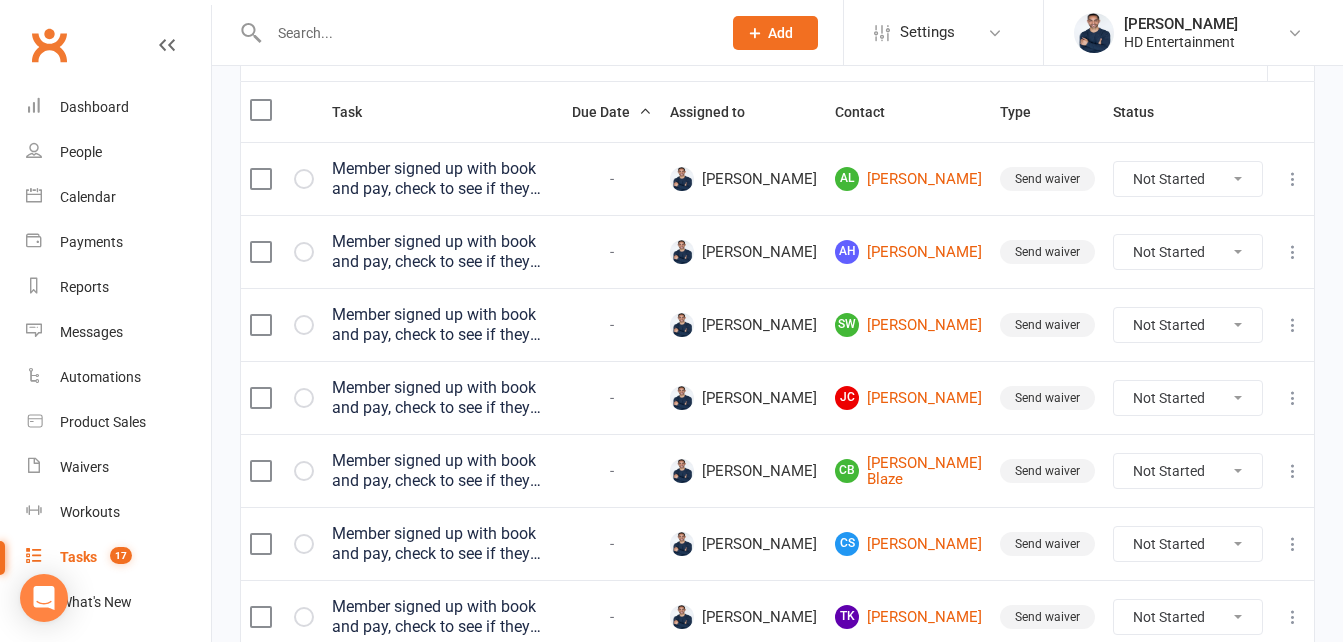 click on "Not Started In Progress Waiting Complete" at bounding box center [1188, 179] 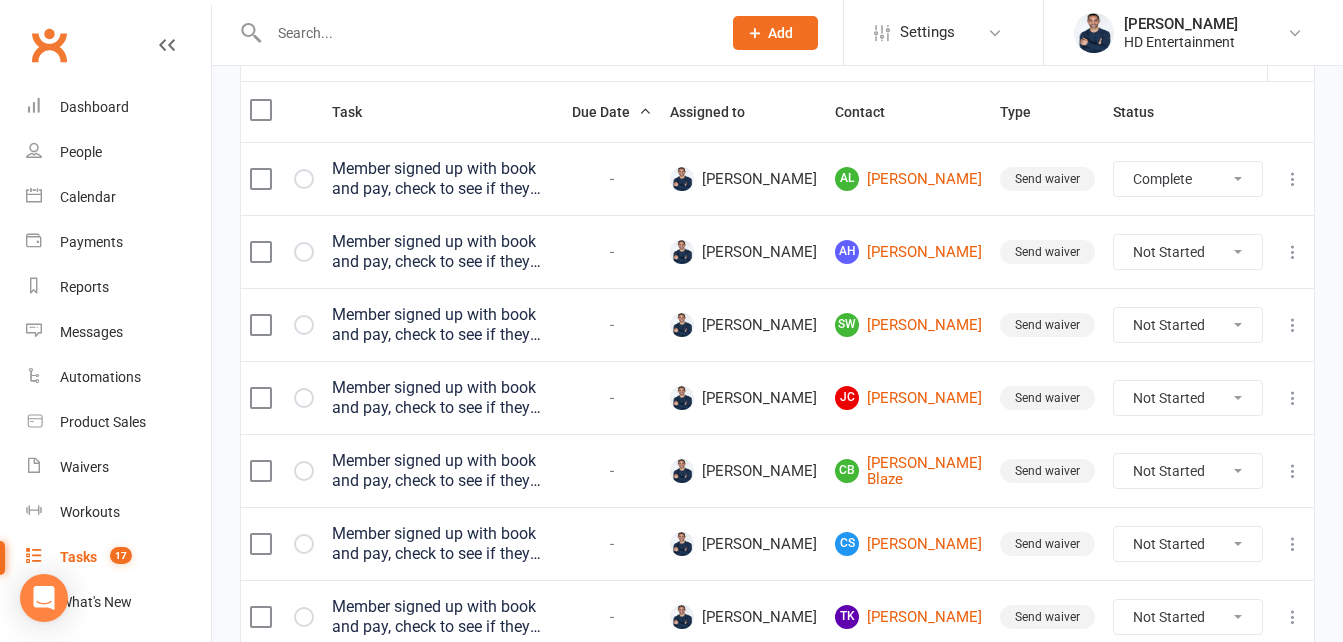 click on "Not Started In Progress Waiting Complete" at bounding box center [1188, 179] 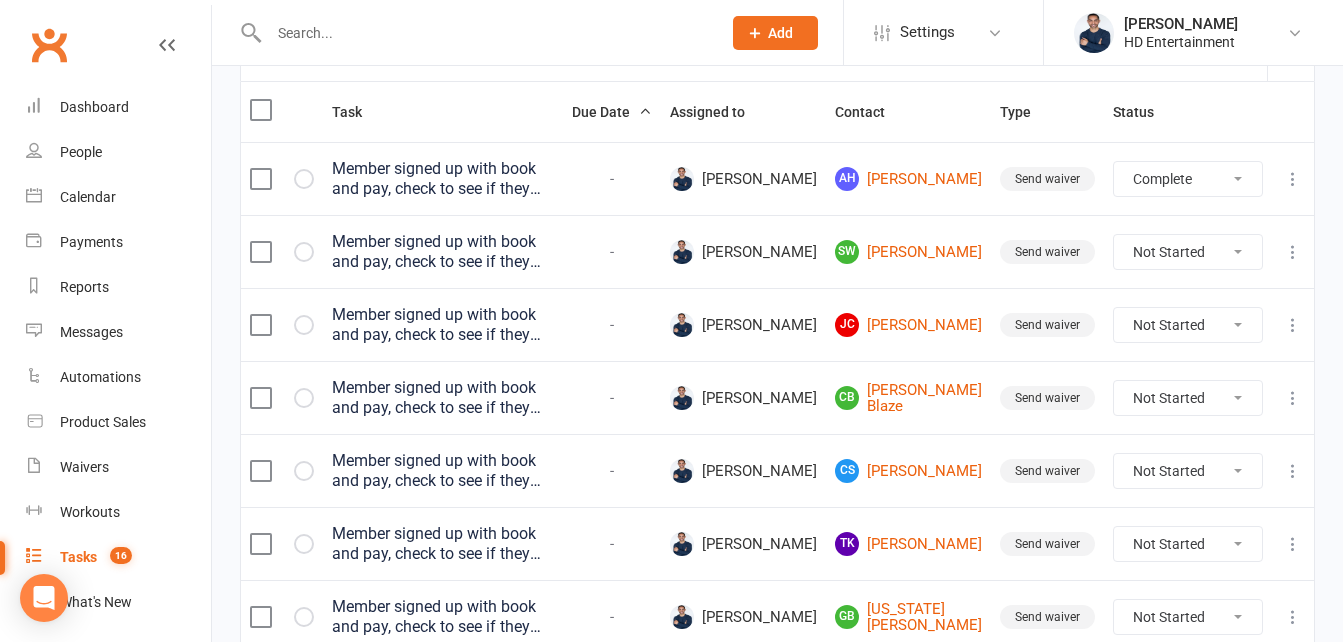 click on "Not Started In Progress Waiting Complete" at bounding box center (1188, 179) 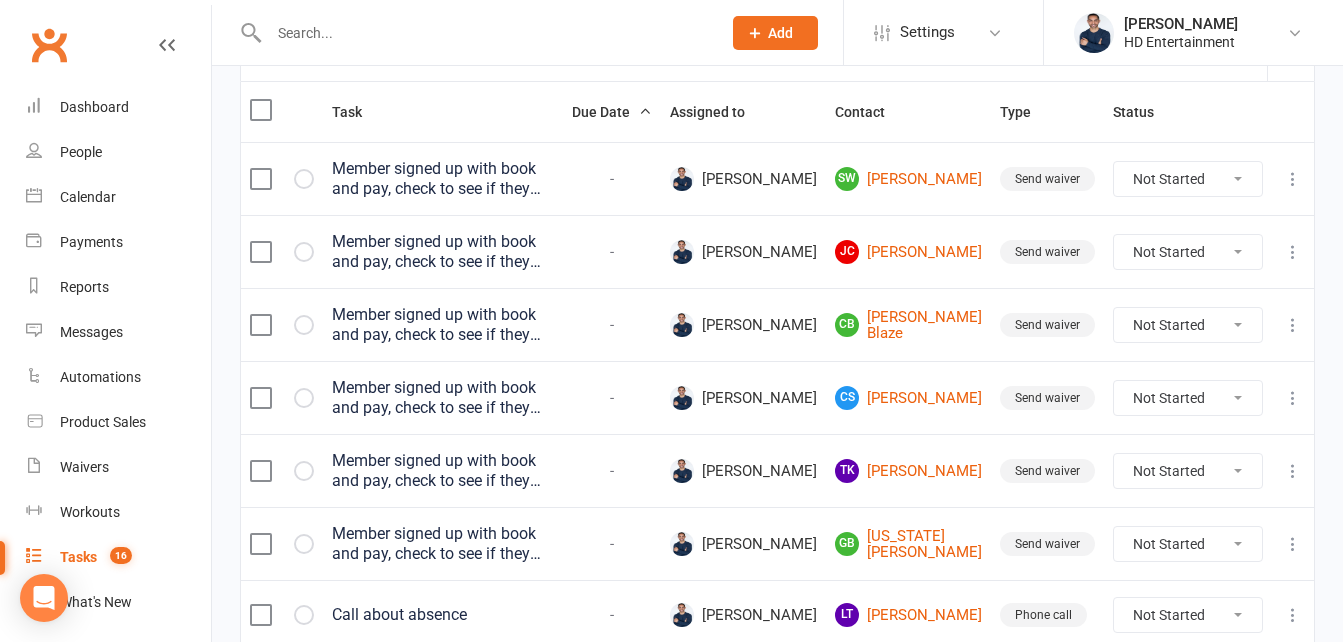 click on "Not Started In Progress Waiting Complete" at bounding box center (1188, 179) 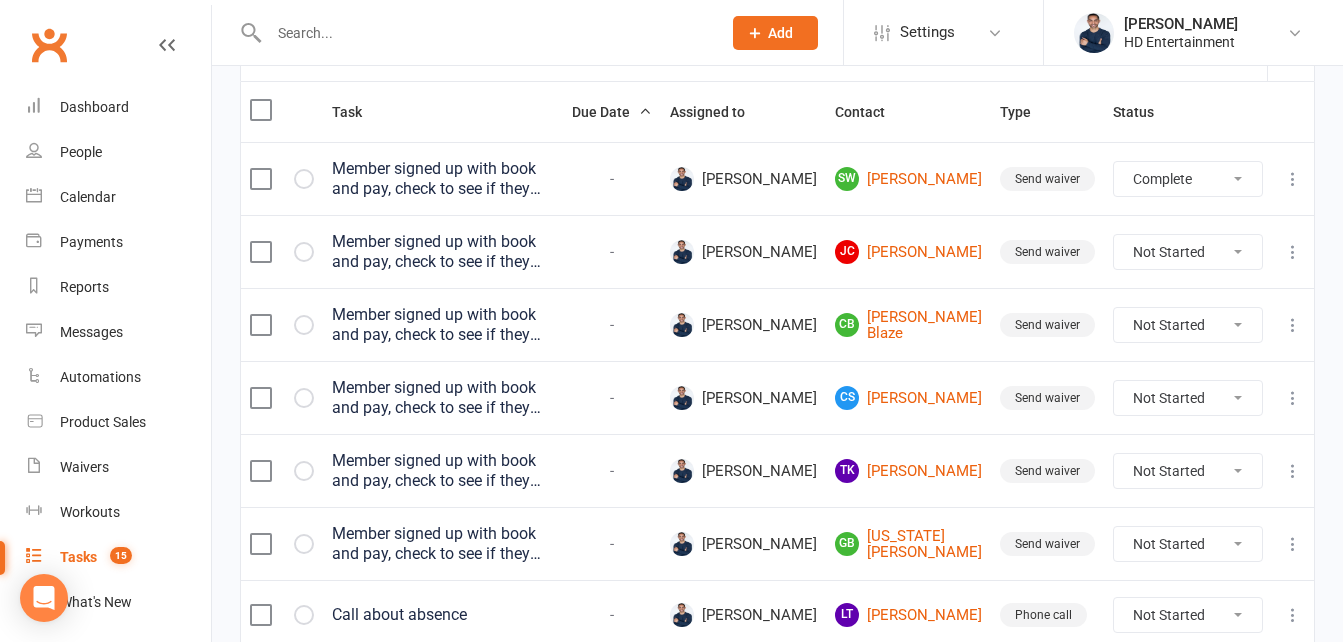 click on "Not Started In Progress Waiting Complete" at bounding box center [1188, 179] 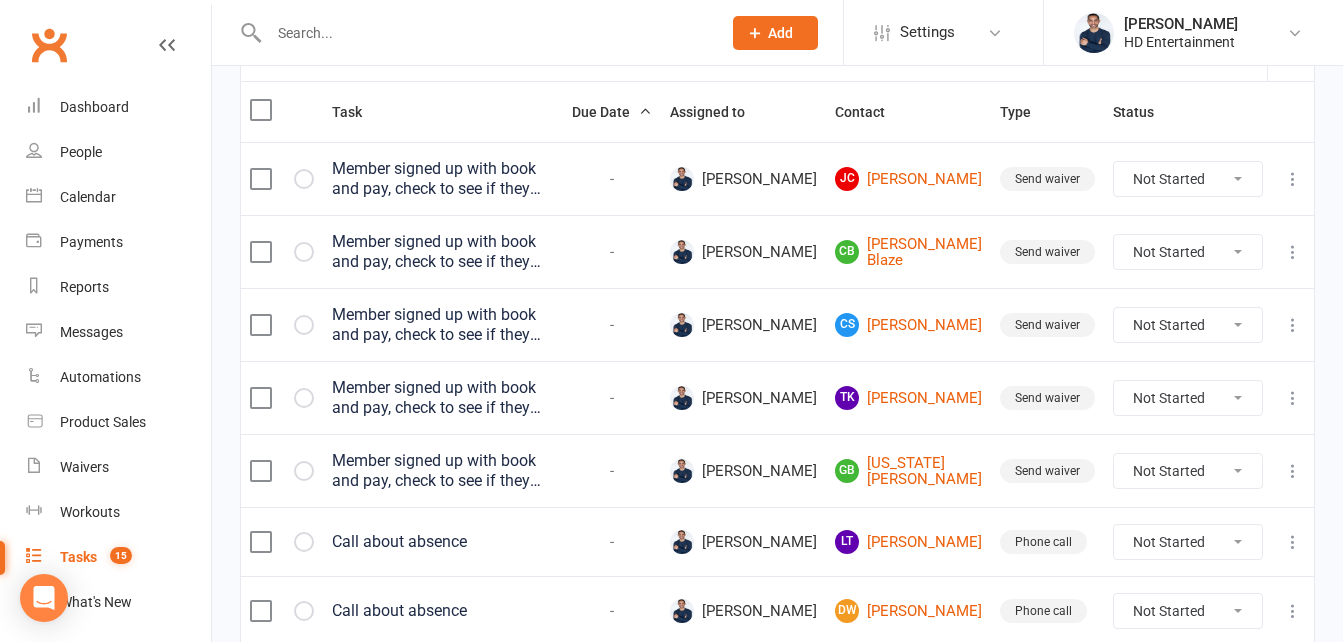 click on "Not Started In Progress Waiting Complete" at bounding box center [1188, 179] 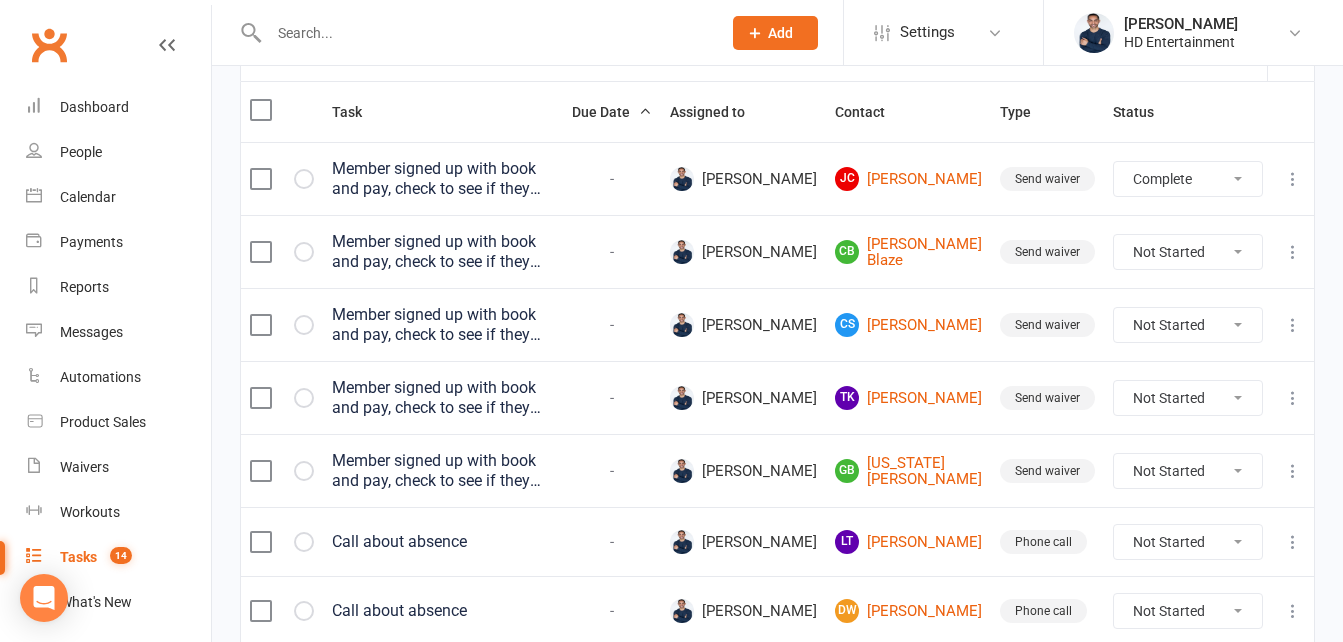 click on "Not Started In Progress Waiting Complete" at bounding box center [1188, 179] 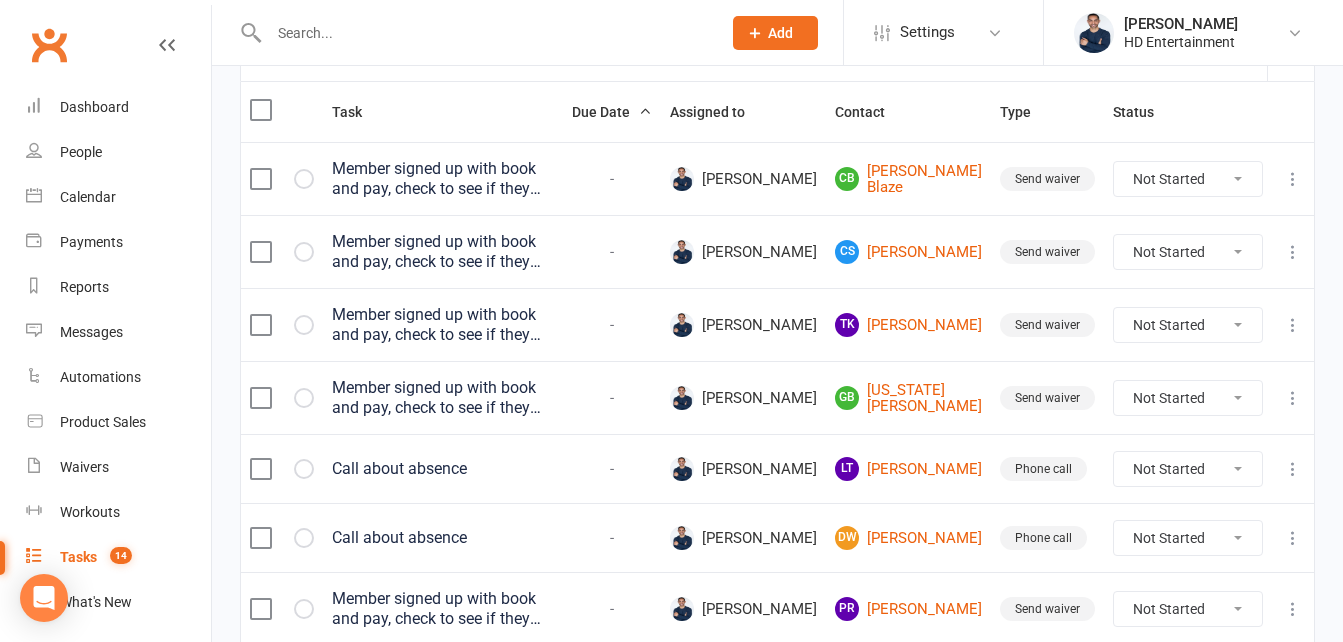 click on "Not Started In Progress Waiting Complete" at bounding box center [1188, 179] 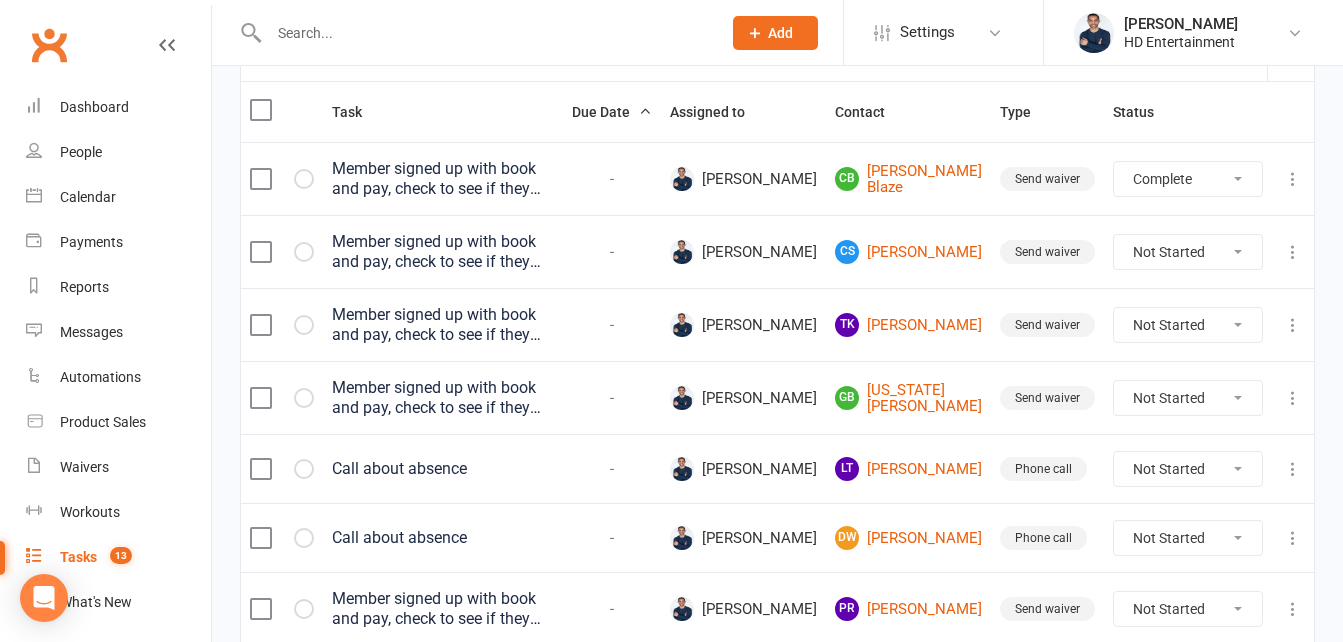 click on "Not Started In Progress Waiting Complete" at bounding box center (1188, 179) 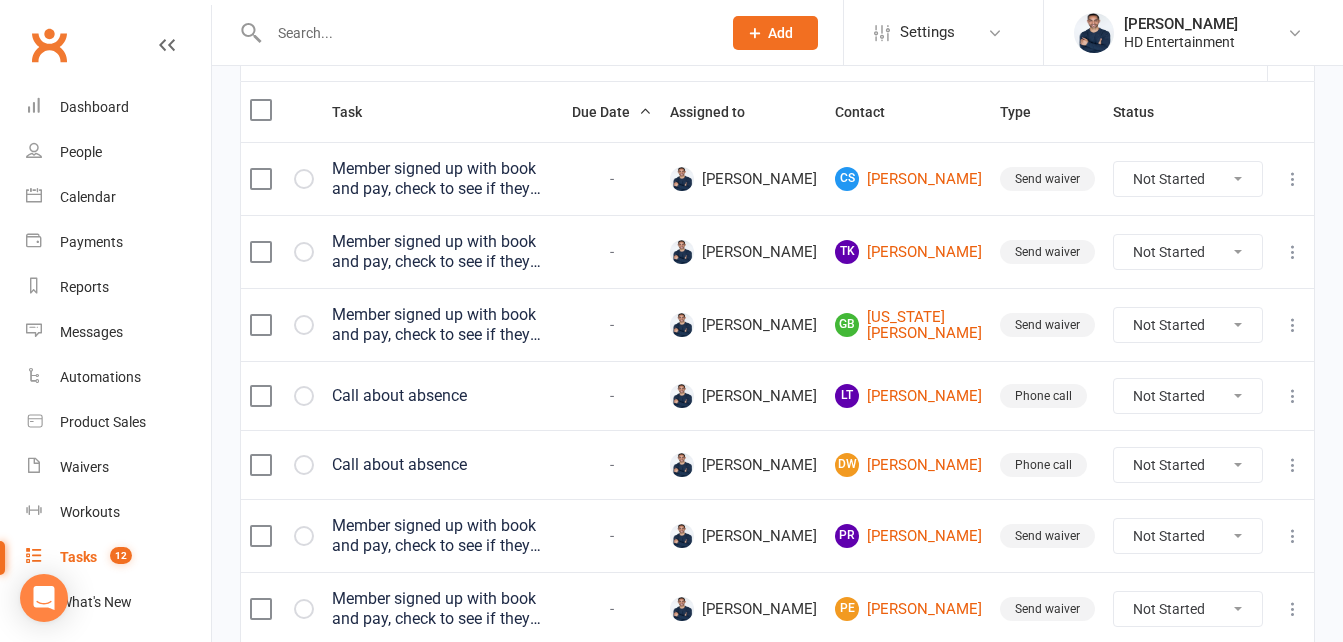 click on "Not Started In Progress Waiting Complete" at bounding box center (1188, 179) 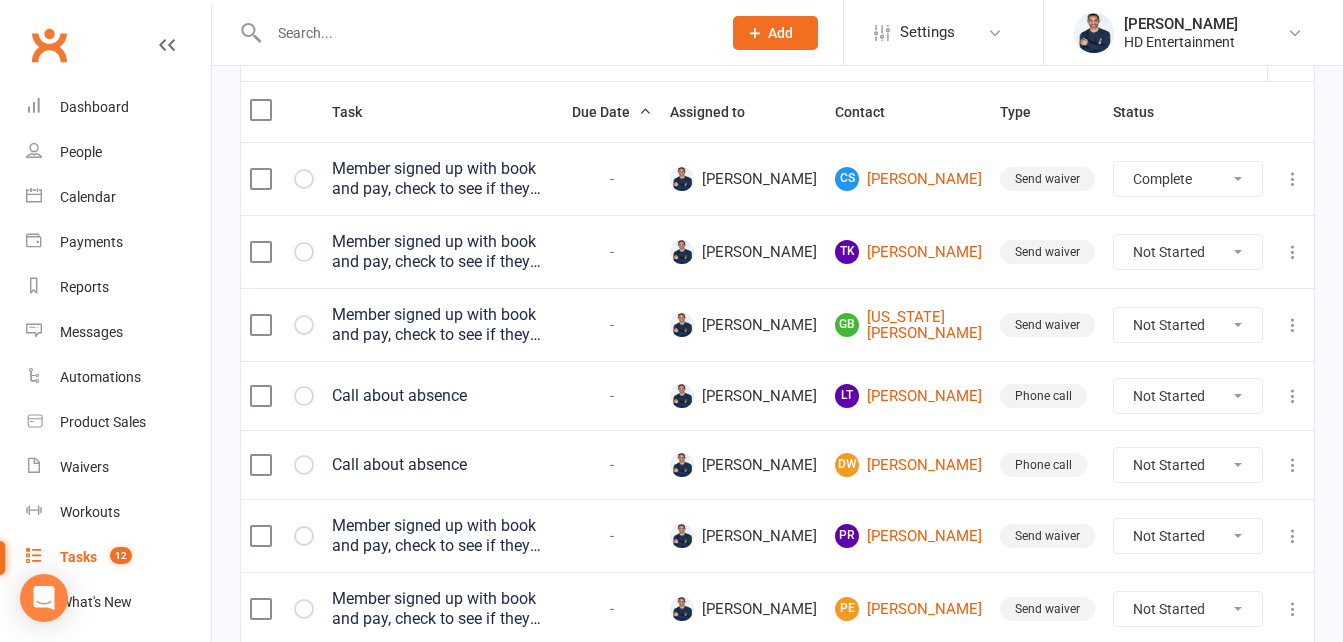 click on "Not Started In Progress Waiting Complete" at bounding box center (1188, 179) 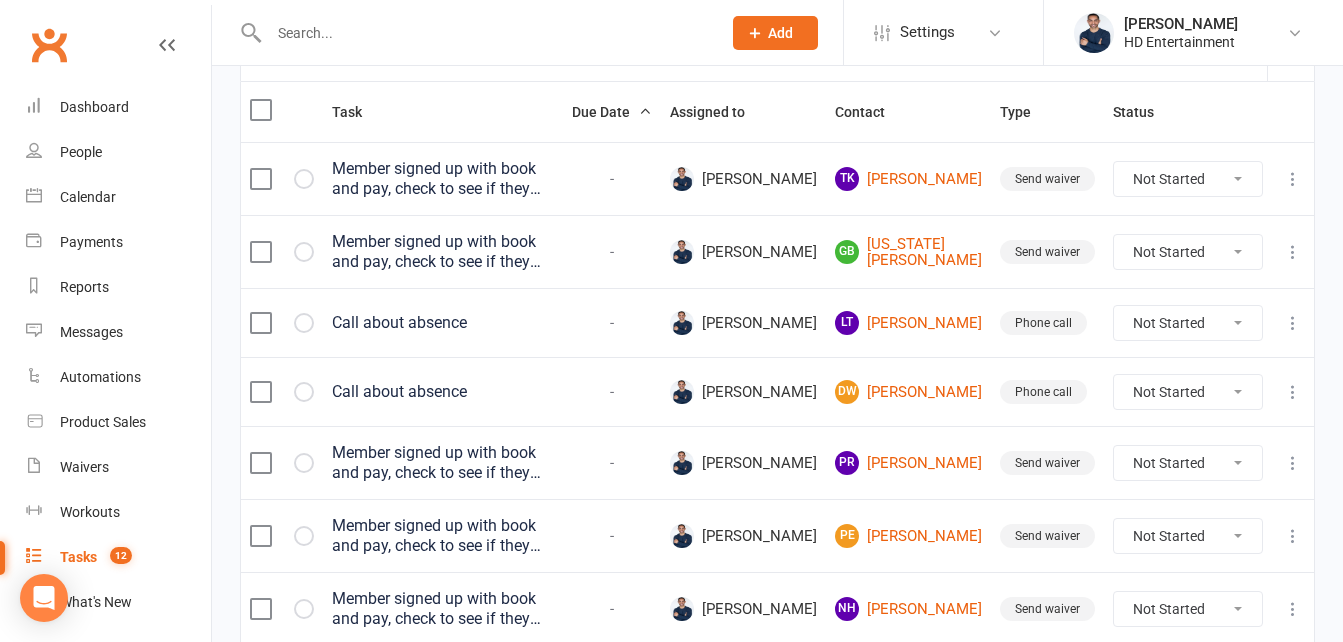 click on "Not Started In Progress Waiting Complete" at bounding box center (1188, 179) 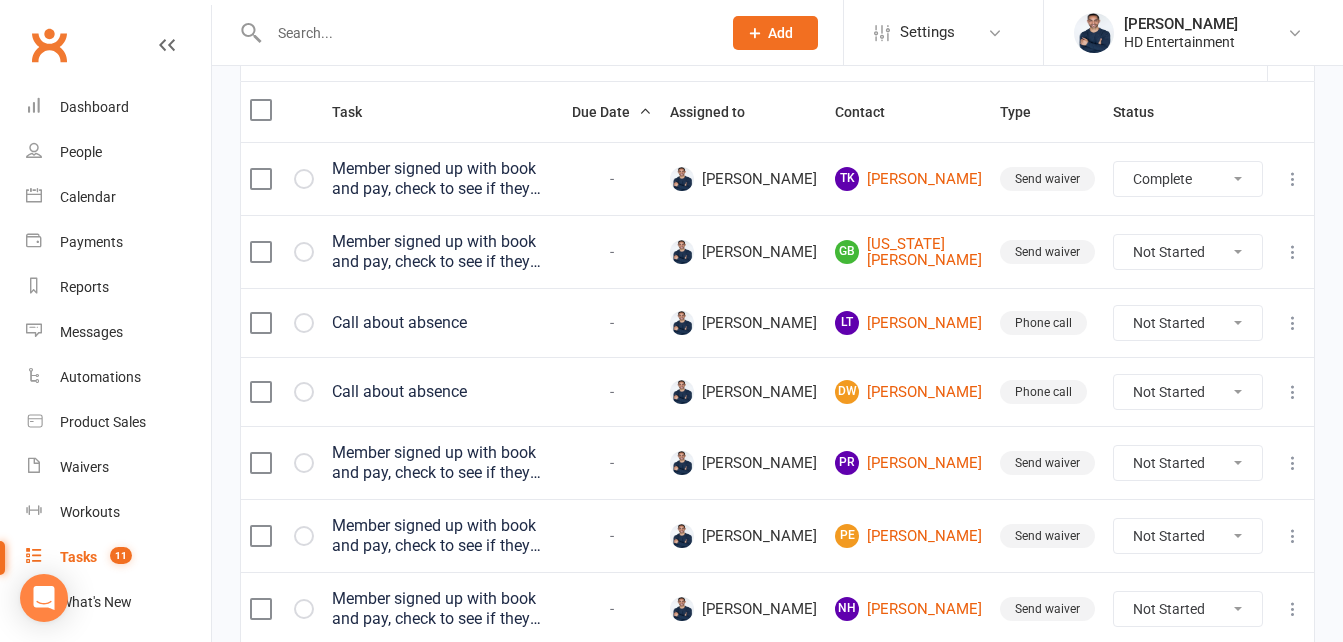 click on "Not Started In Progress Waiting Complete" at bounding box center (1188, 179) 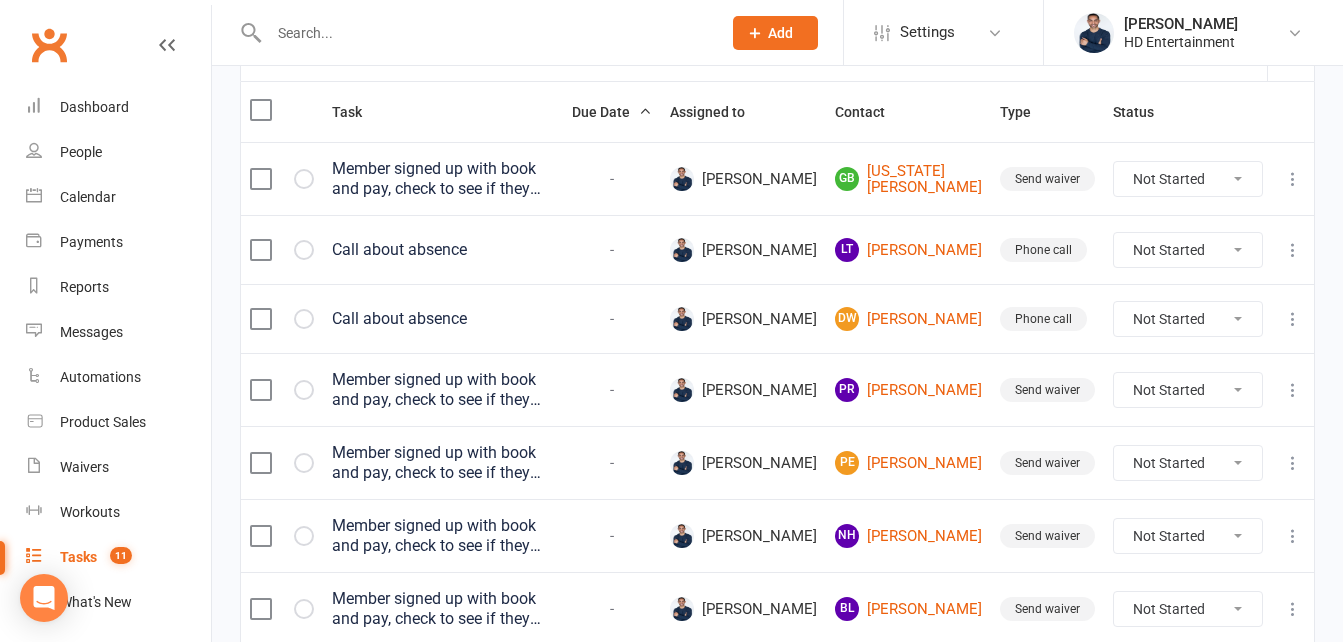 click on "Not Started In Progress Waiting Complete" at bounding box center (1188, 179) 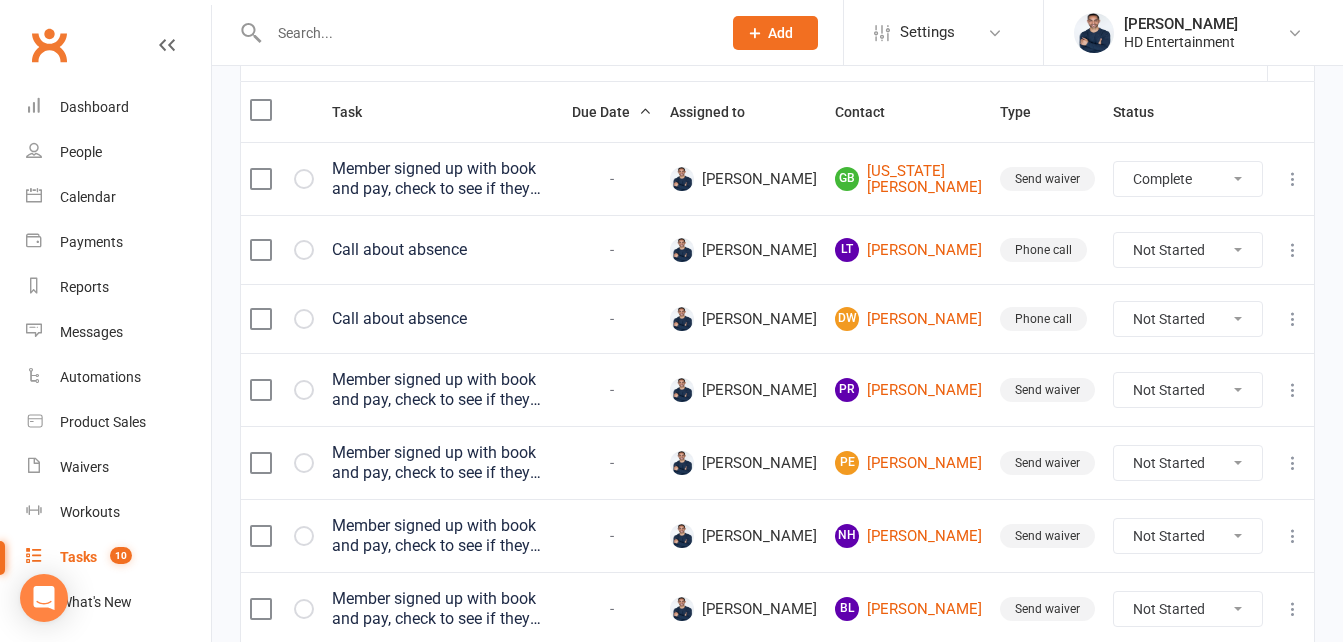 click on "Not Started In Progress Waiting Complete" at bounding box center (1188, 179) 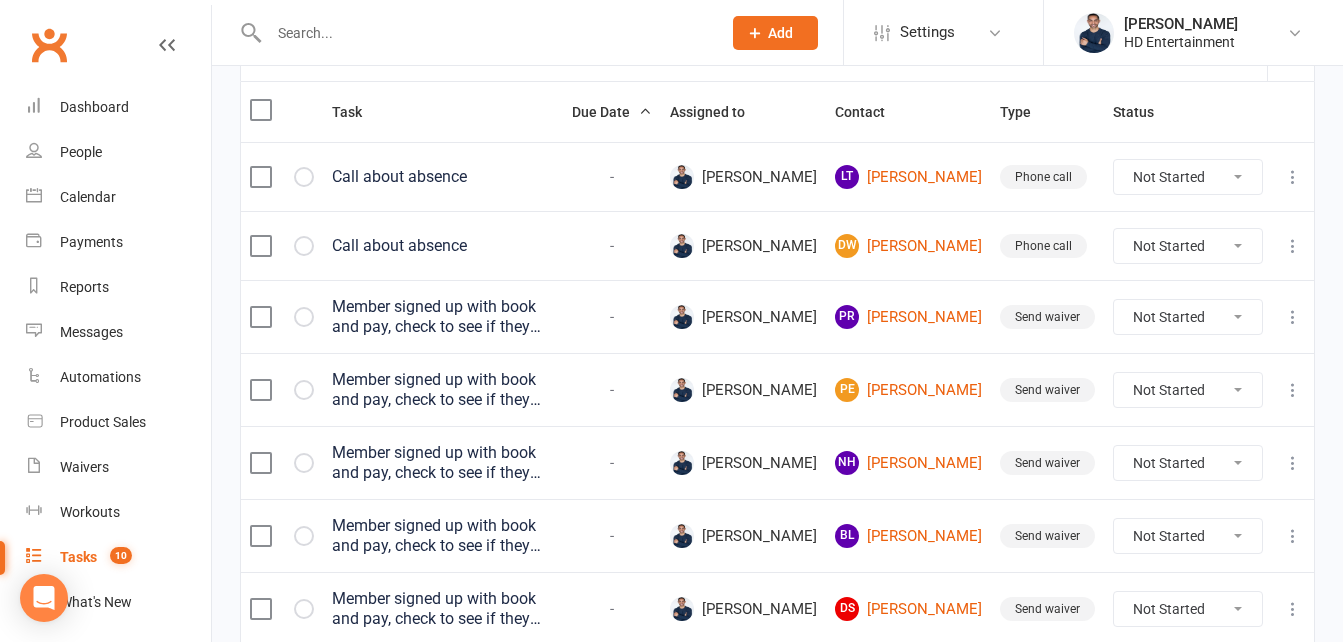 drag, startPoint x: 1230, startPoint y: 203, endPoint x: 1239, endPoint y: 182, distance: 22.847319 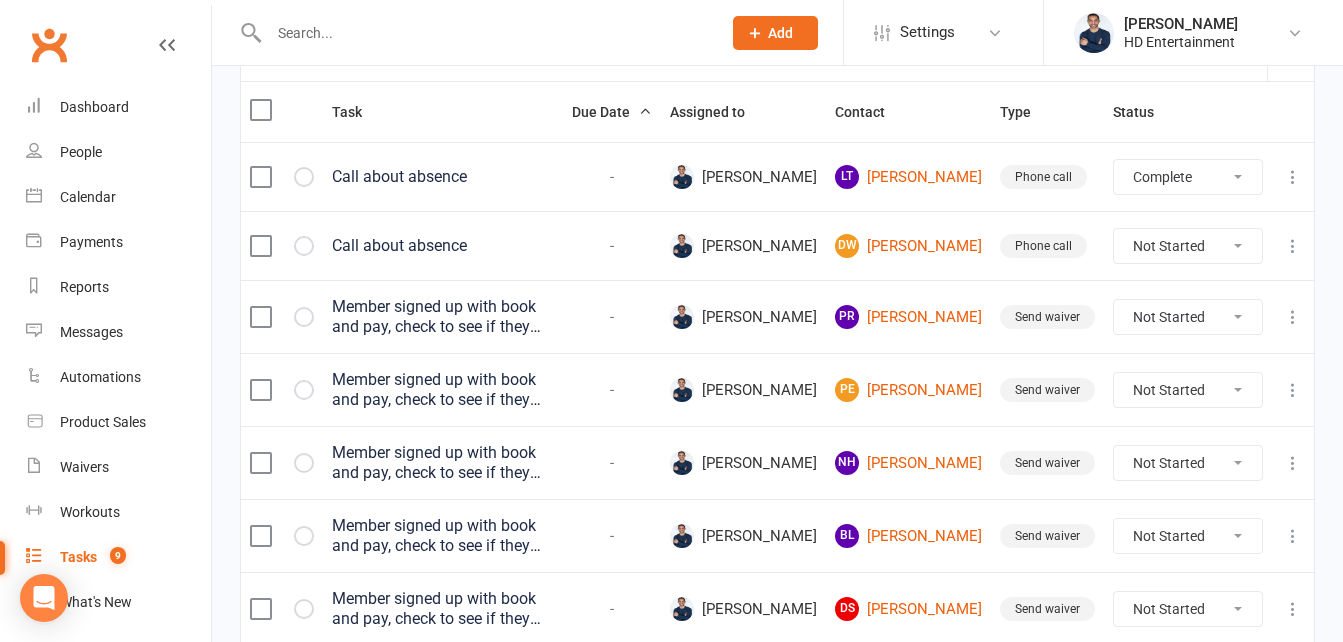 click on "Not Started In Progress Waiting Complete" at bounding box center (1188, 177) 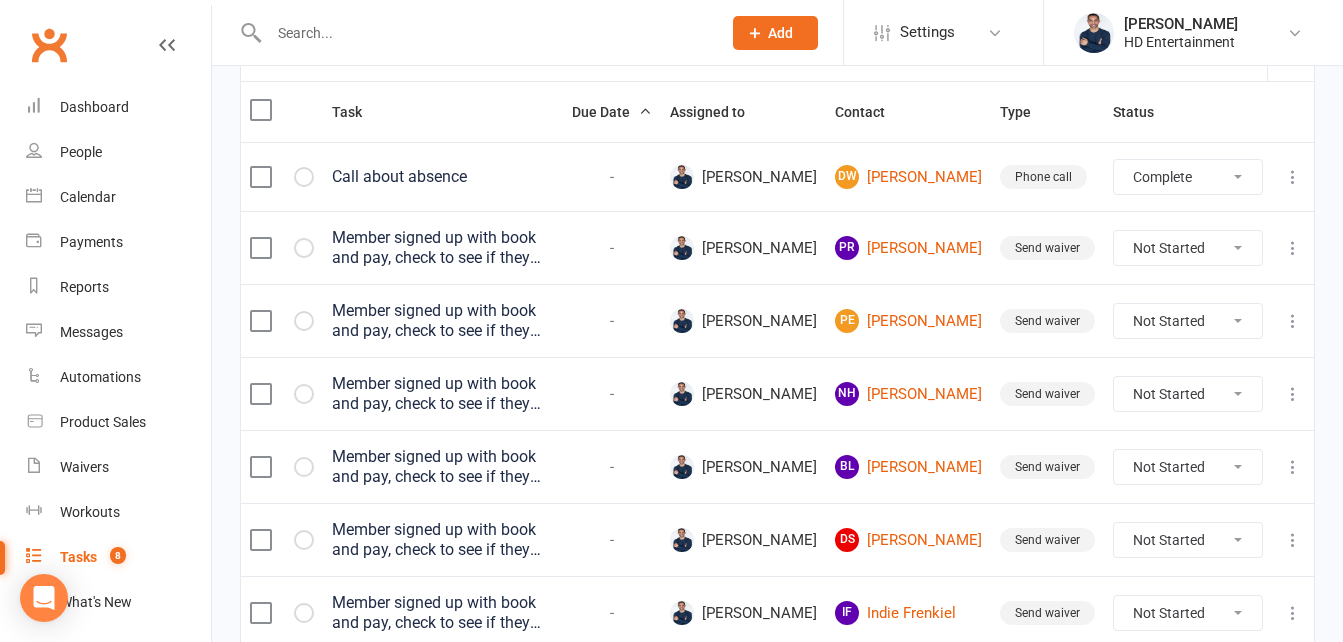 click on "Not Started In Progress Waiting Complete" at bounding box center (1188, 177) 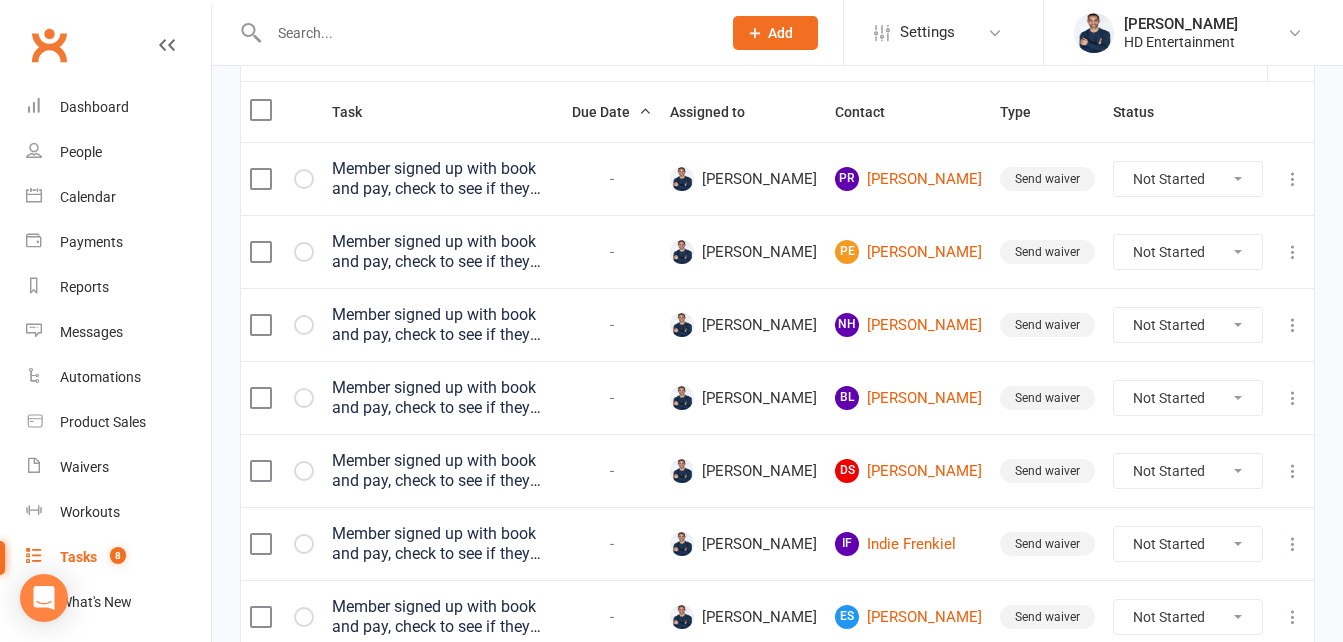 click on "Not Started In Progress Waiting Complete" at bounding box center (1188, 179) 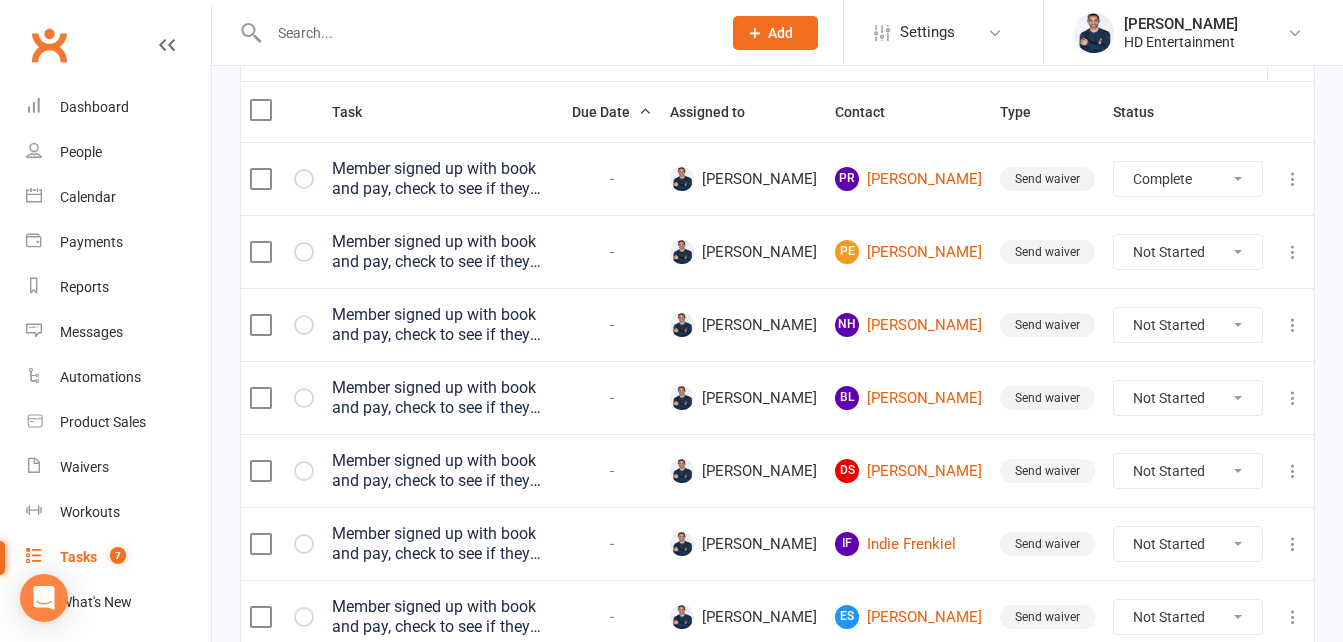 click on "Not Started In Progress Waiting Complete" at bounding box center [1188, 179] 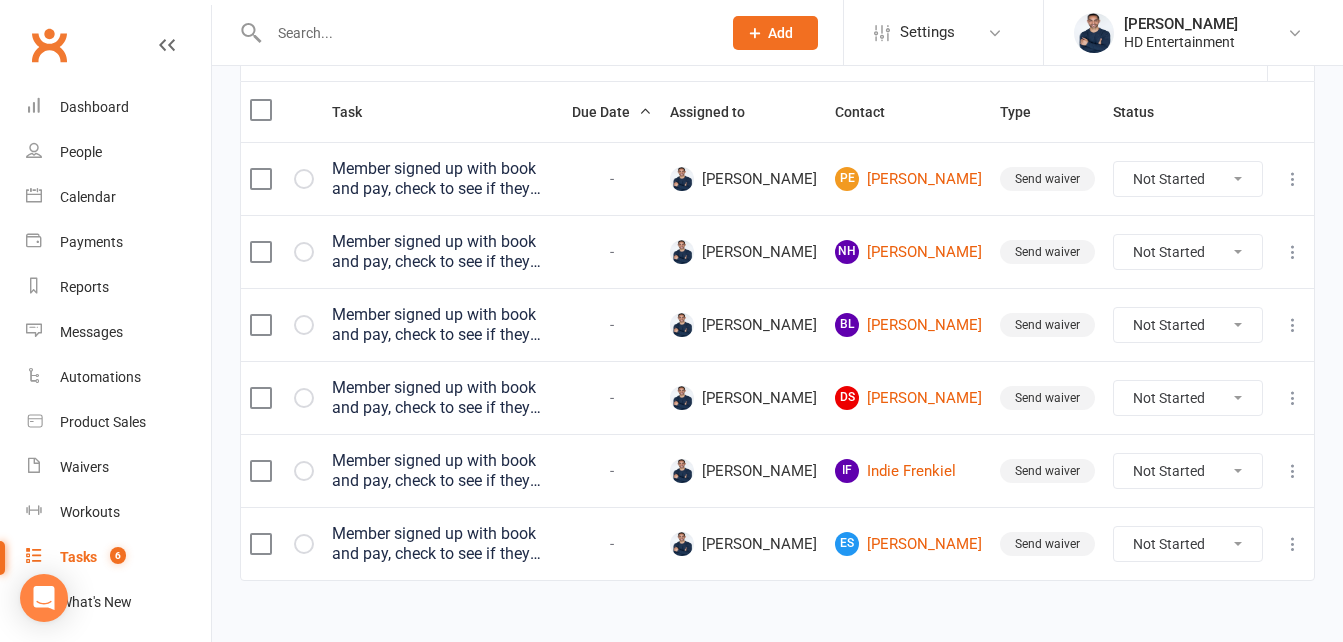 click at bounding box center [1293, 179] 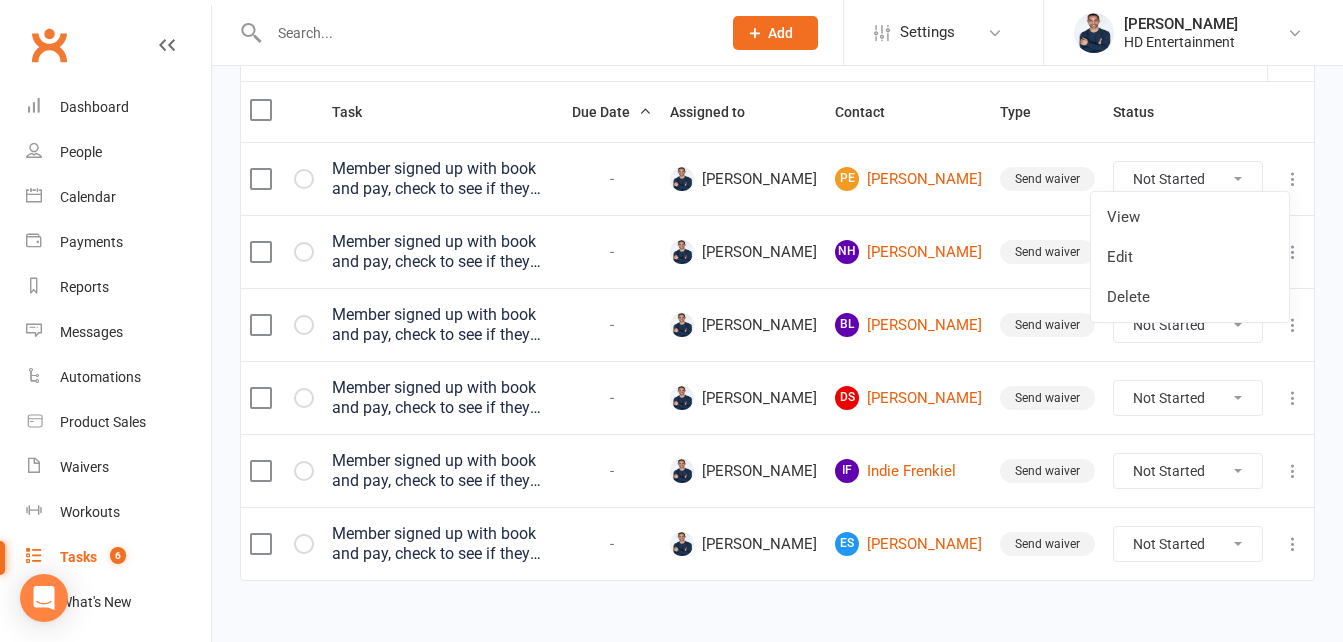 click on "Not Started In Progress Waiting Complete" at bounding box center [1188, 179] 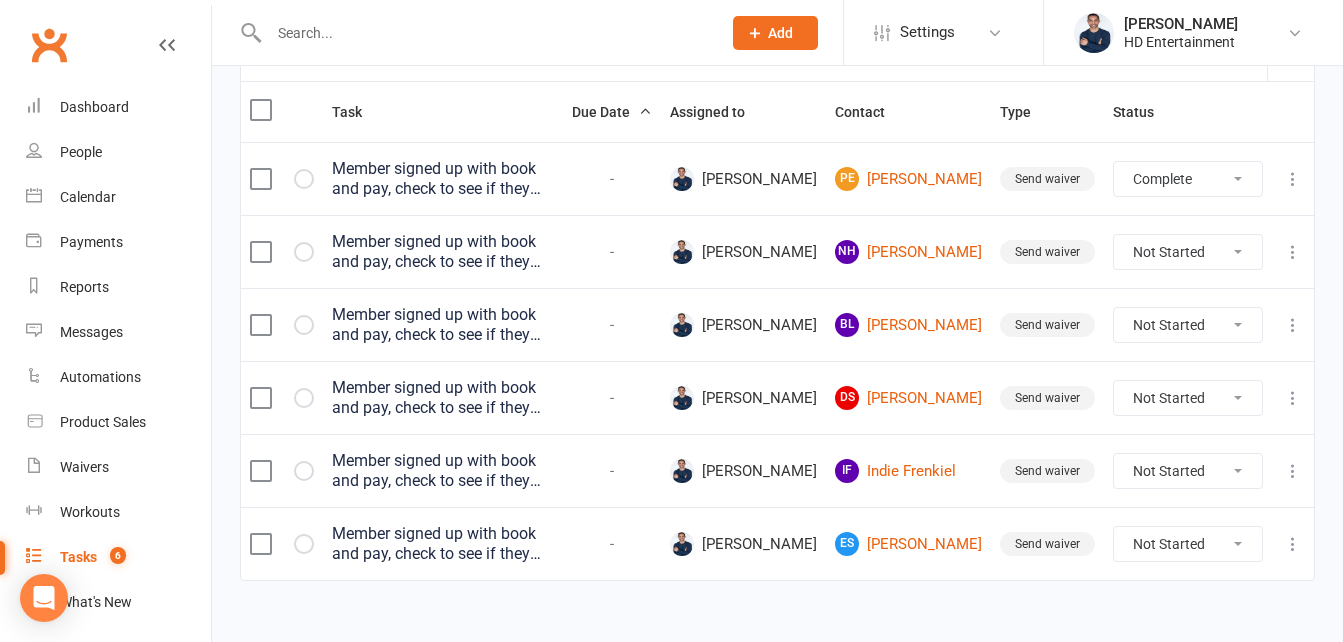 click on "Not Started In Progress Waiting Complete" at bounding box center [1188, 179] 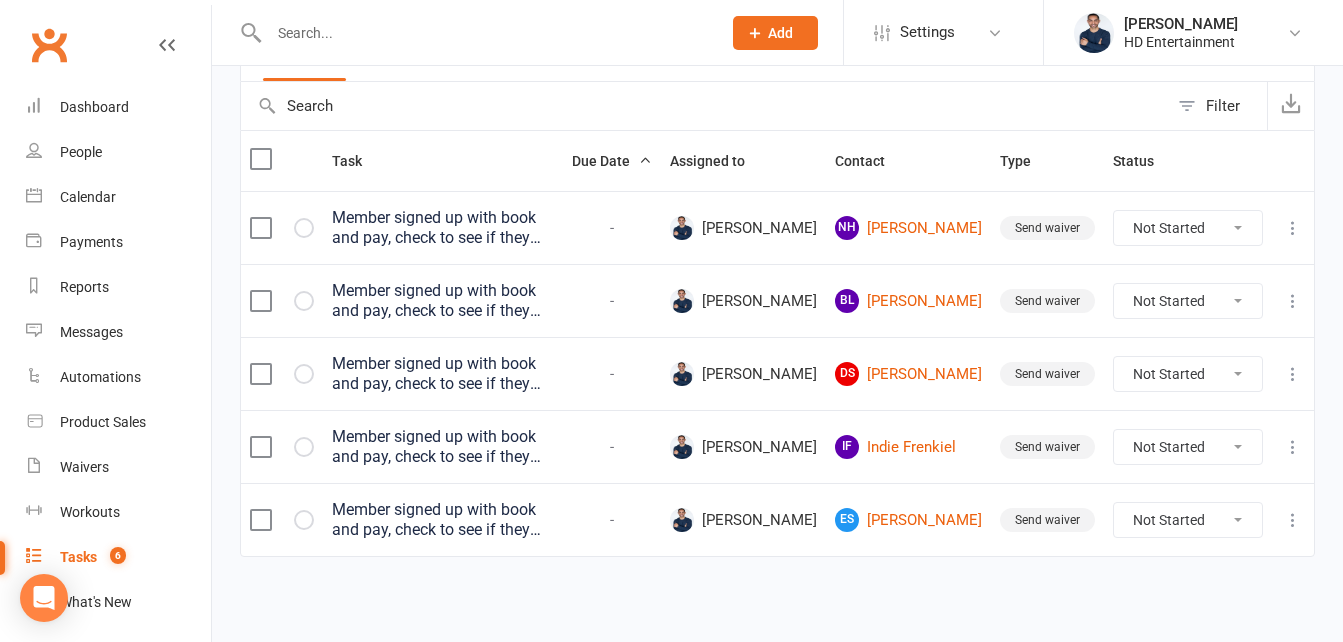 scroll, scrollTop: 184, scrollLeft: 0, axis: vertical 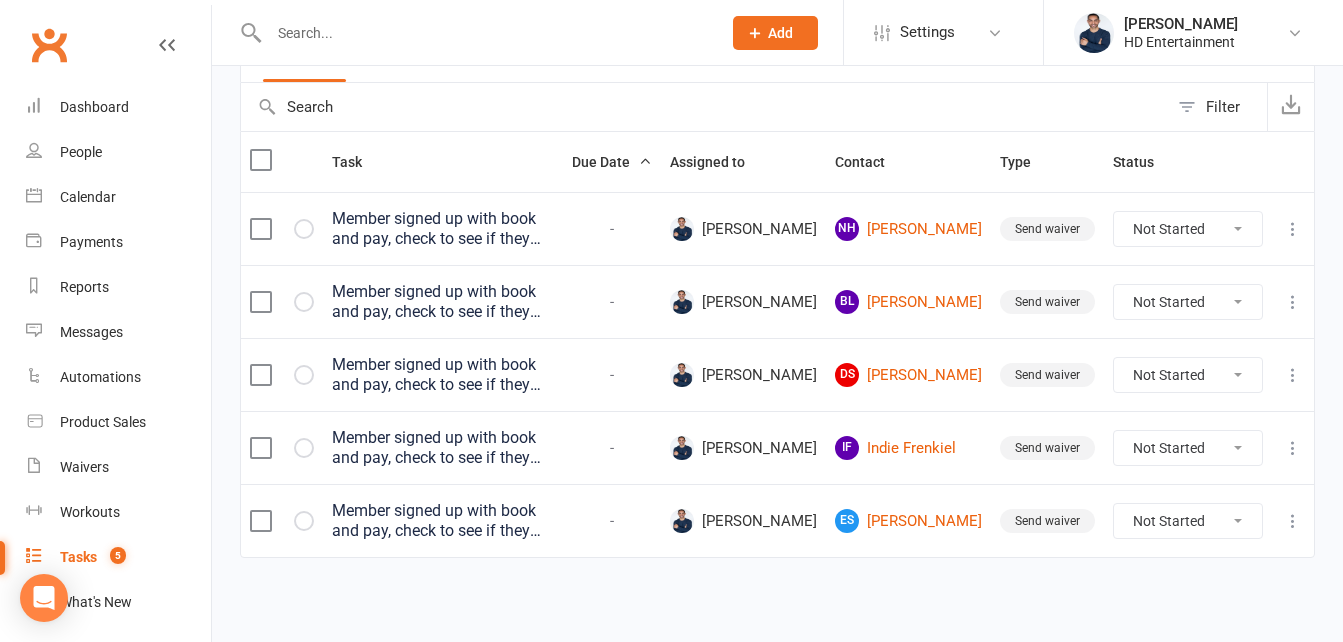 click on "Not Started In Progress Waiting Complete" at bounding box center [1188, 229] 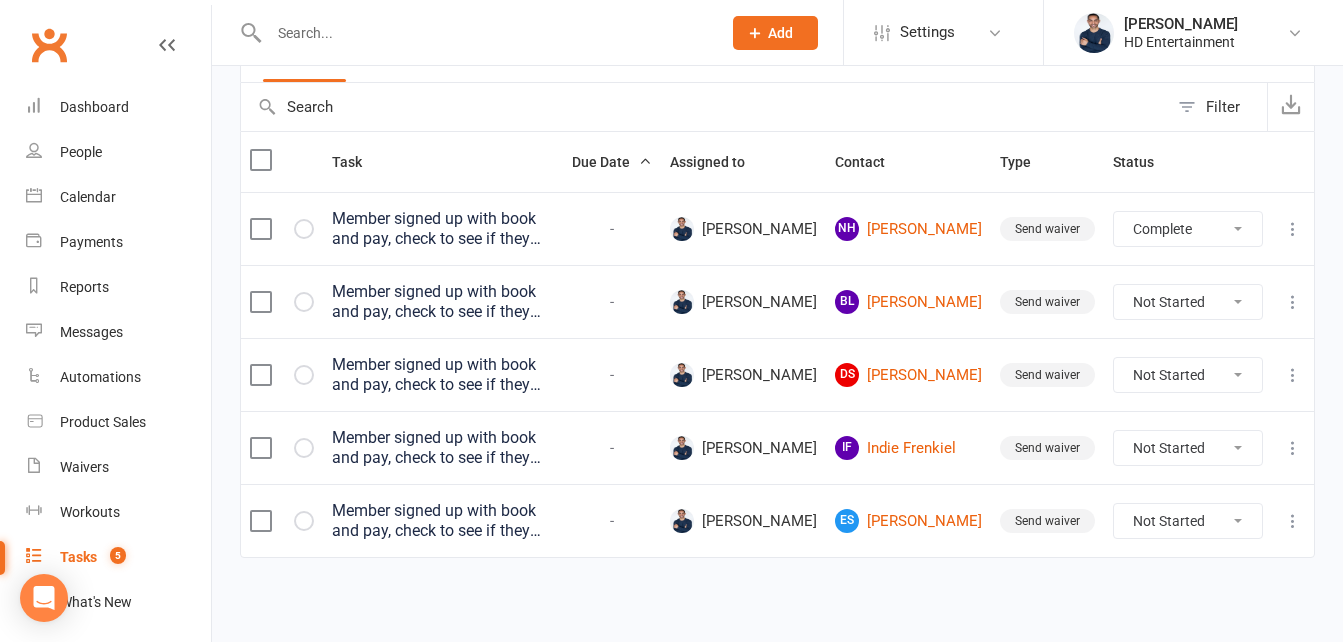 click on "Not Started In Progress Waiting Complete" at bounding box center (1188, 229) 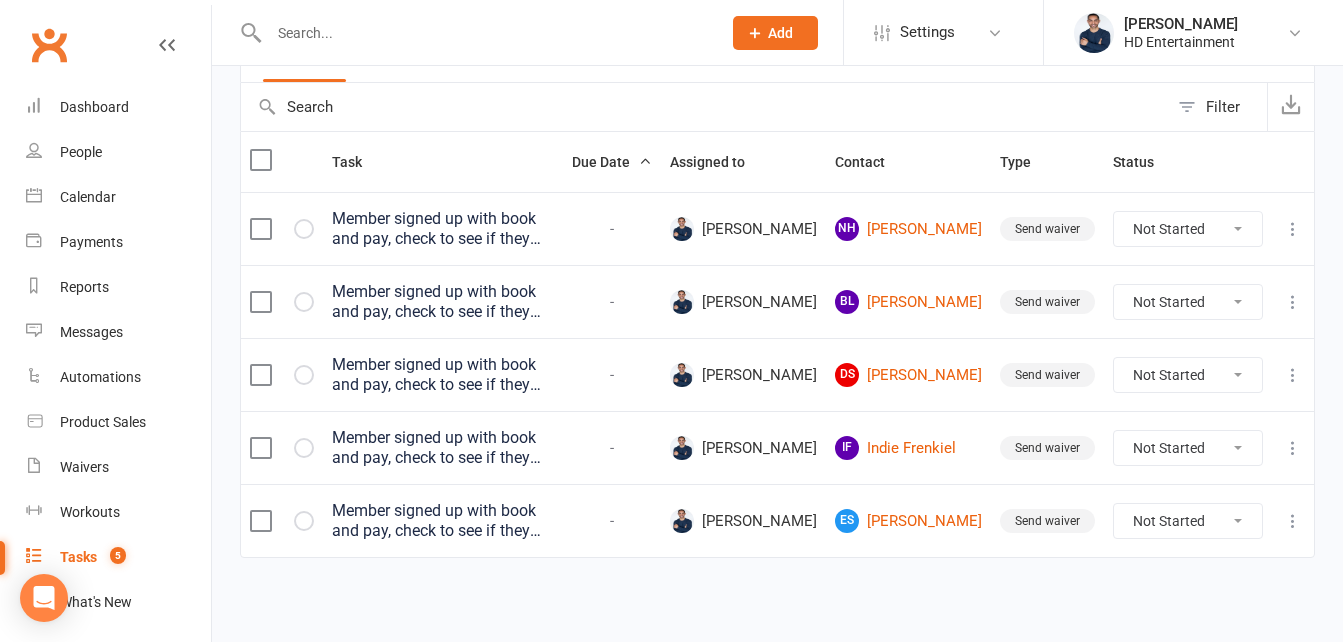 scroll, scrollTop: 111, scrollLeft: 0, axis: vertical 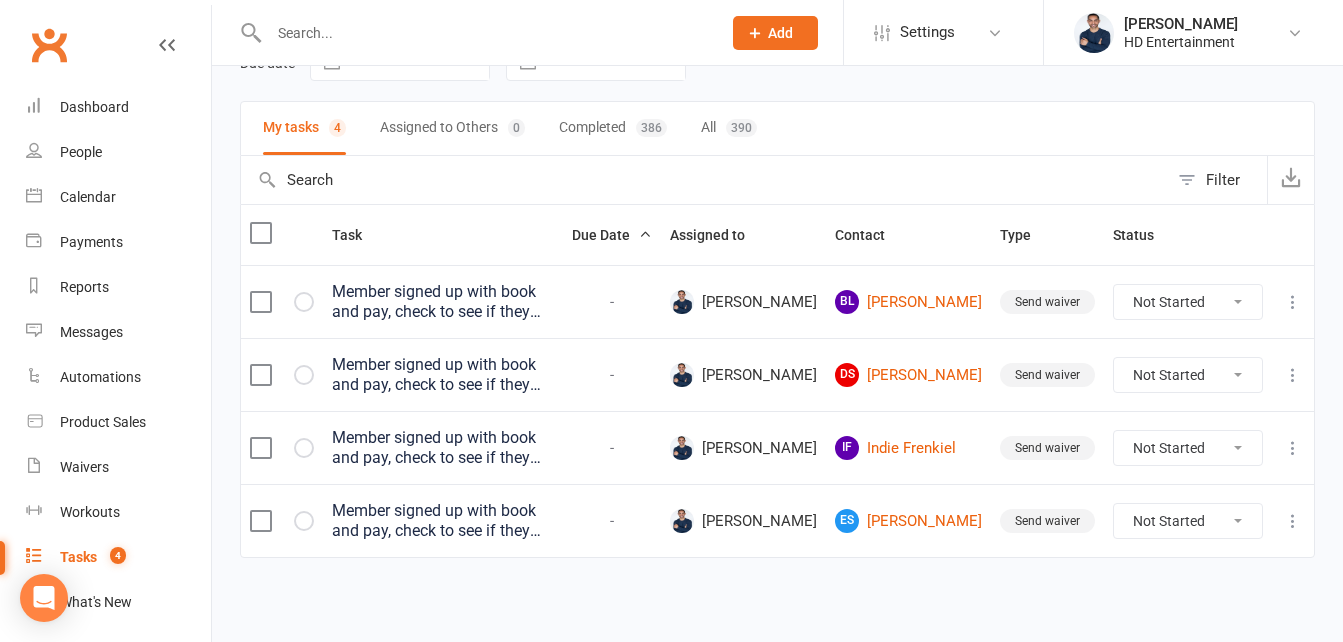click on "Not Started In Progress Waiting Complete" at bounding box center (1188, 302) 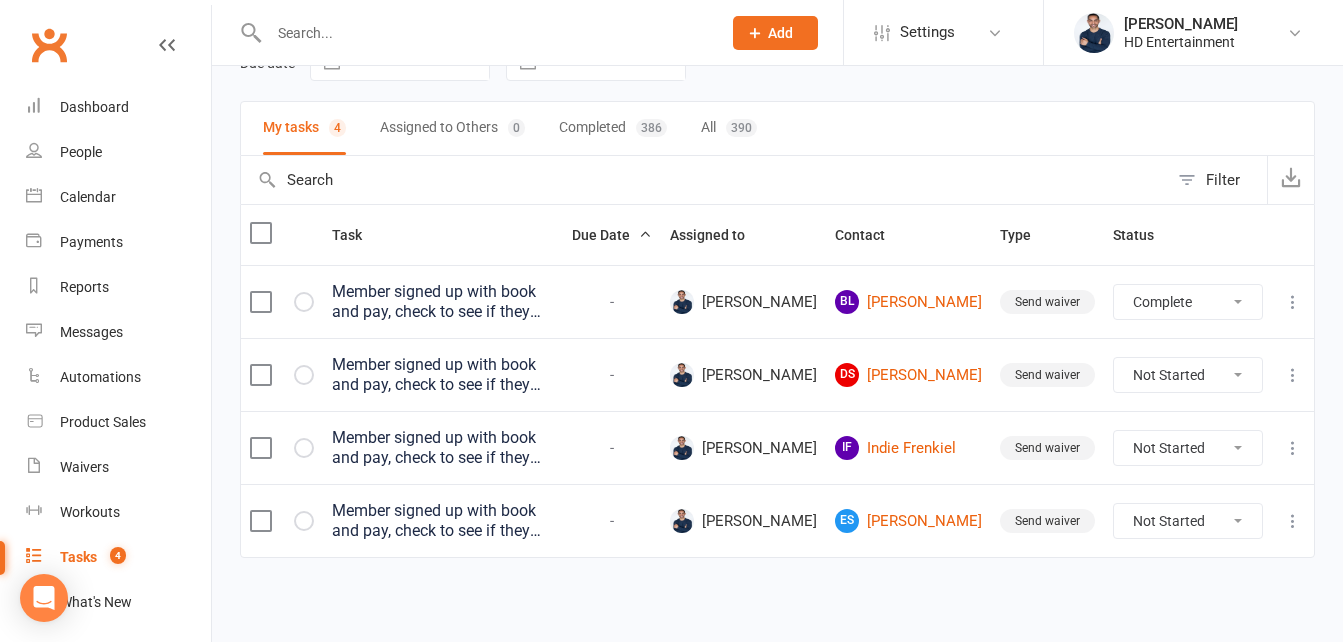 click on "Not Started In Progress Waiting Complete" at bounding box center (1188, 302) 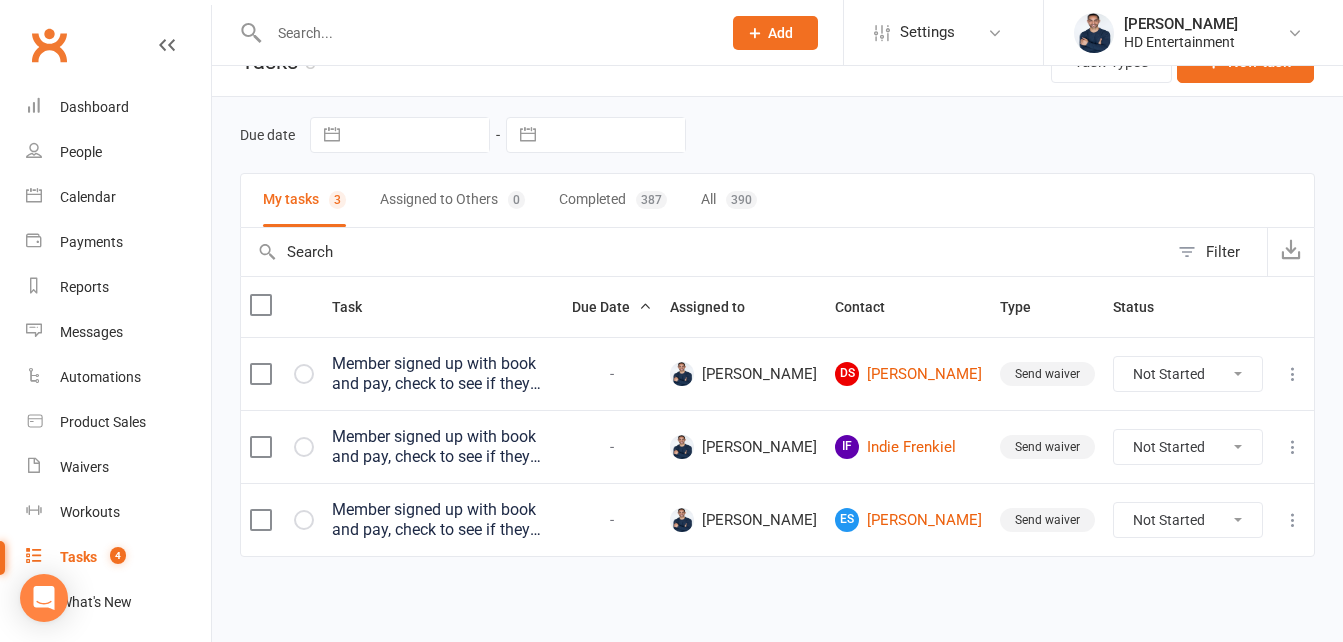 scroll, scrollTop: 38, scrollLeft: 0, axis: vertical 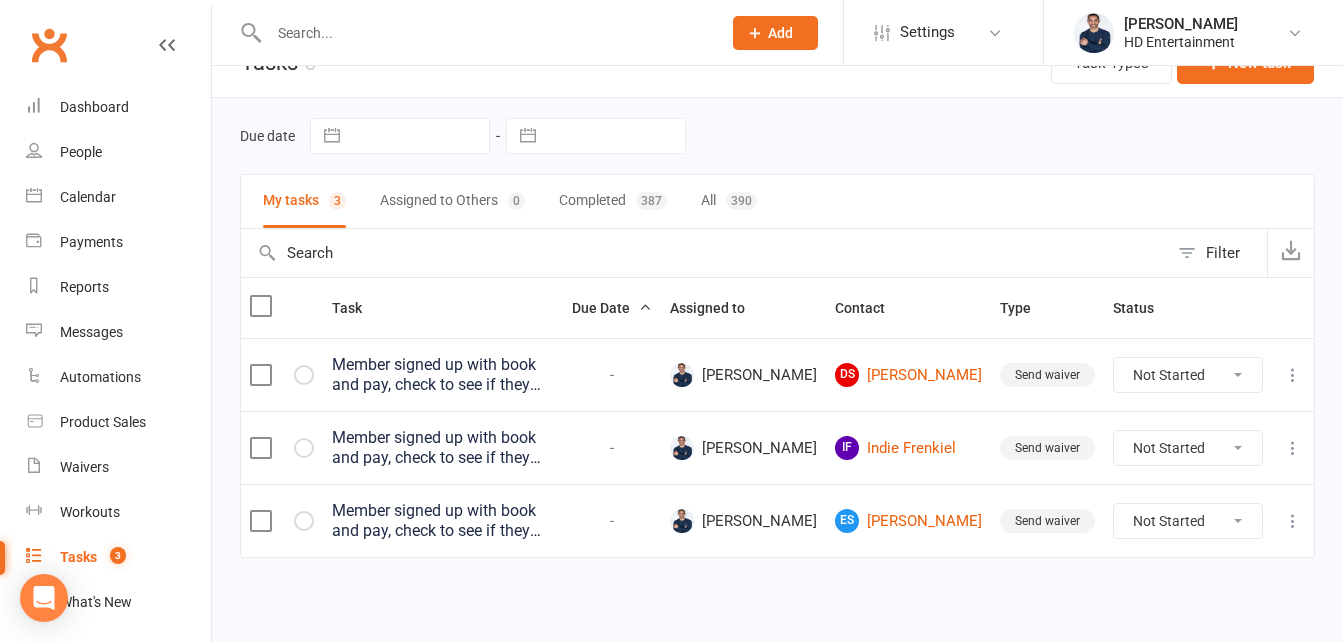 click on "Not Started In Progress Waiting Complete" at bounding box center (1188, 375) 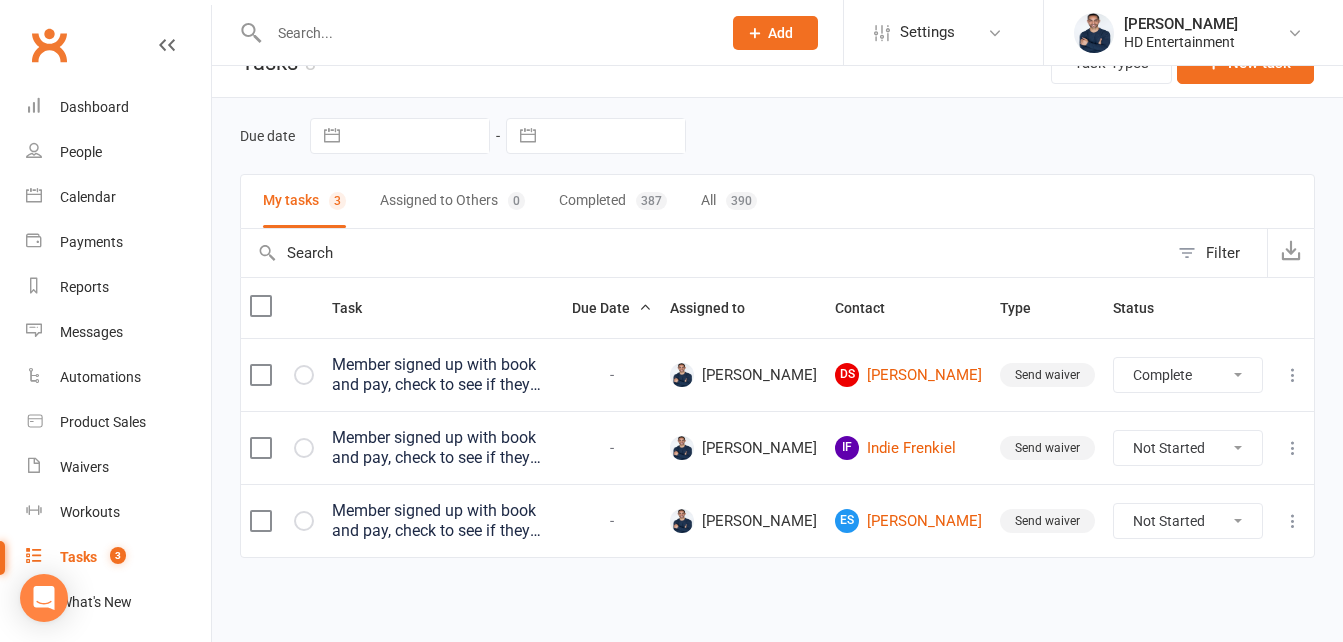 click on "Not Started In Progress Waiting Complete" at bounding box center [1188, 375] 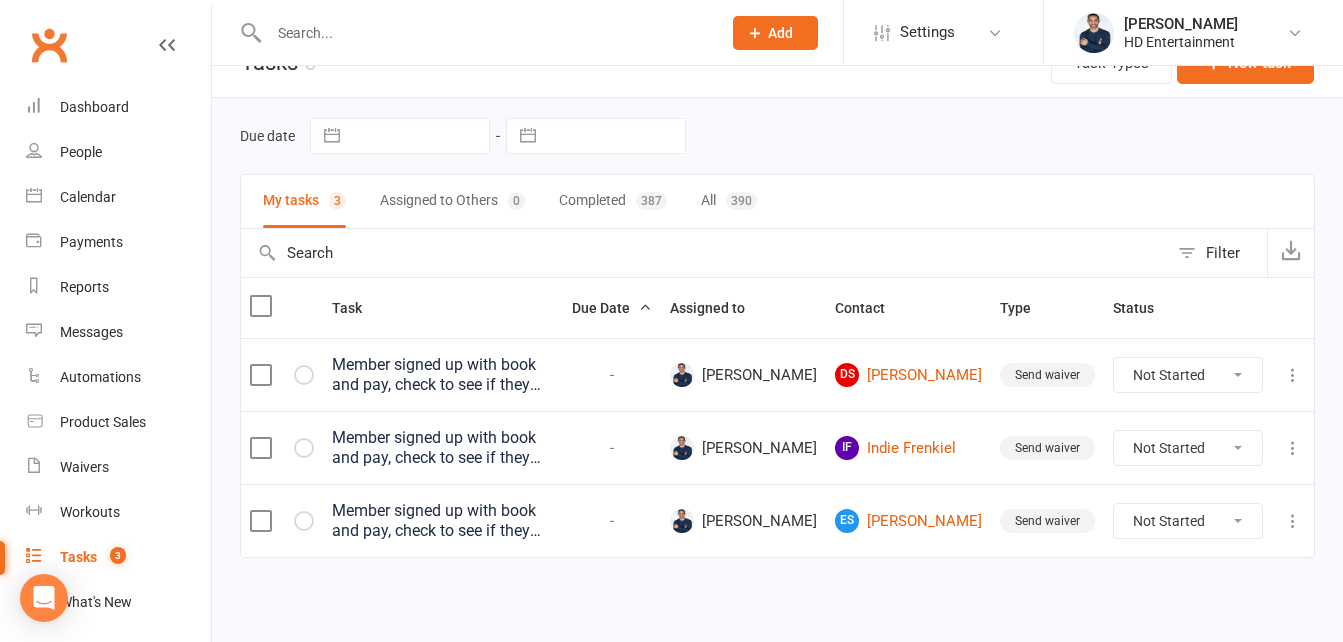 scroll, scrollTop: 0, scrollLeft: 0, axis: both 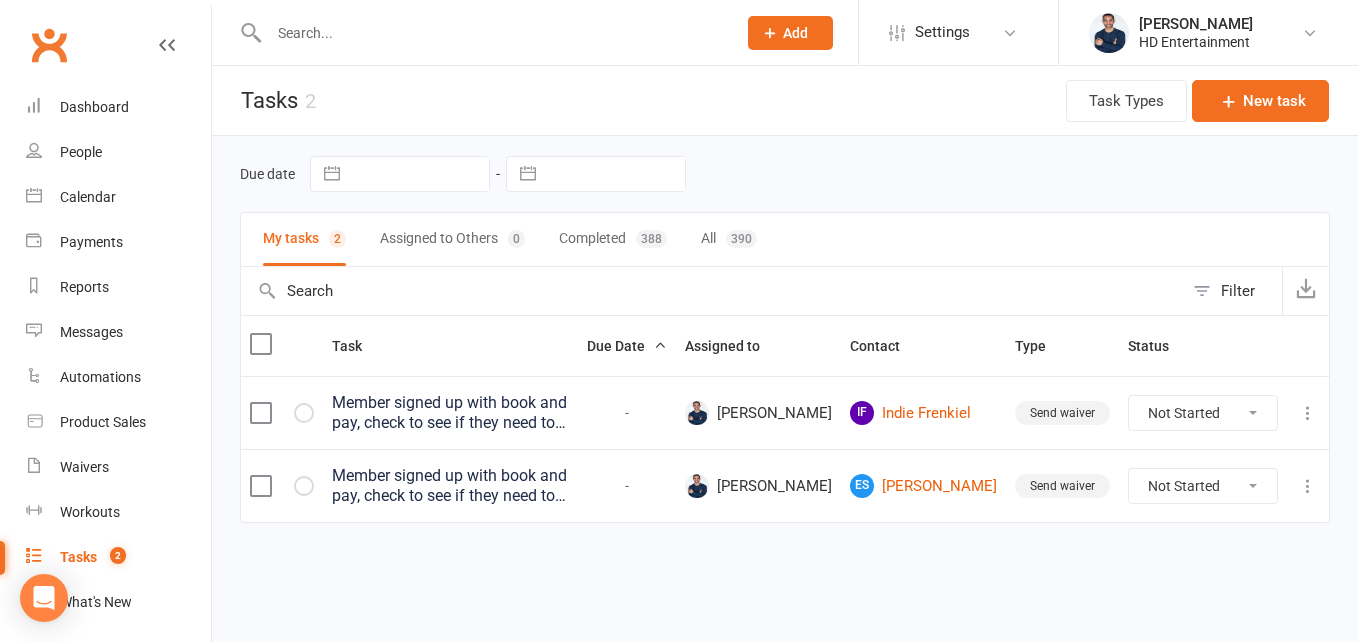click on "Not Started In Progress Waiting Complete" at bounding box center [1203, 413] 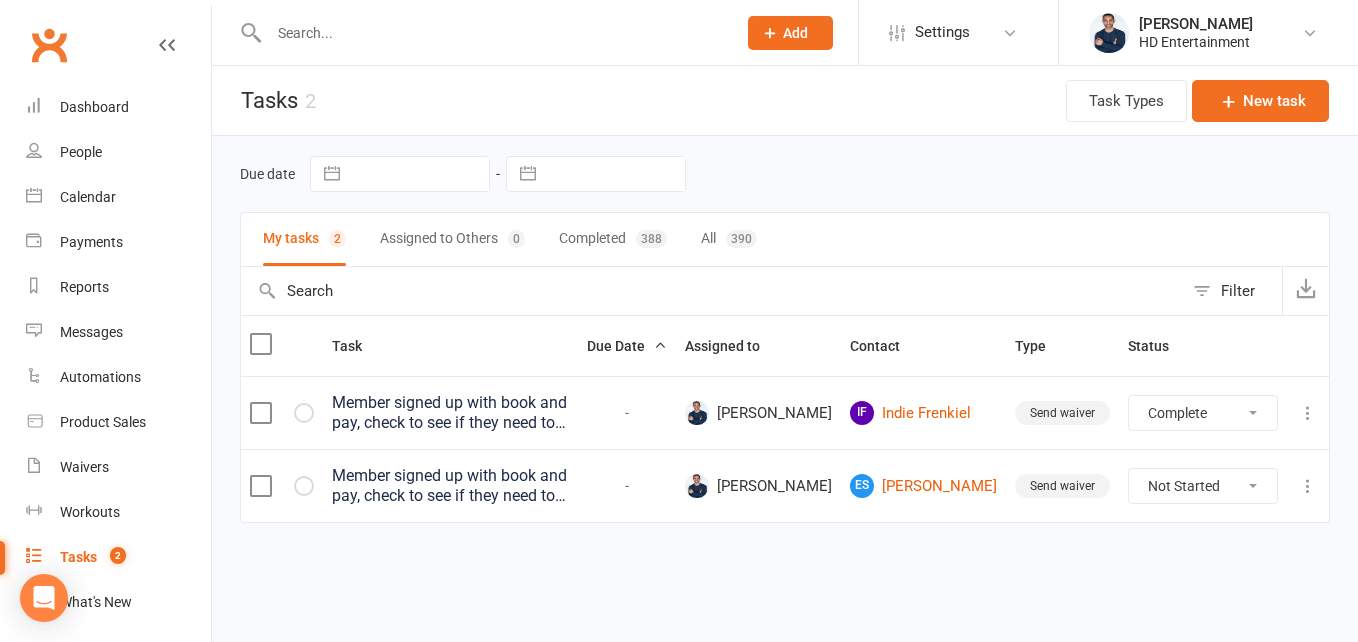 click on "Not Started In Progress Waiting Complete" at bounding box center (1203, 413) 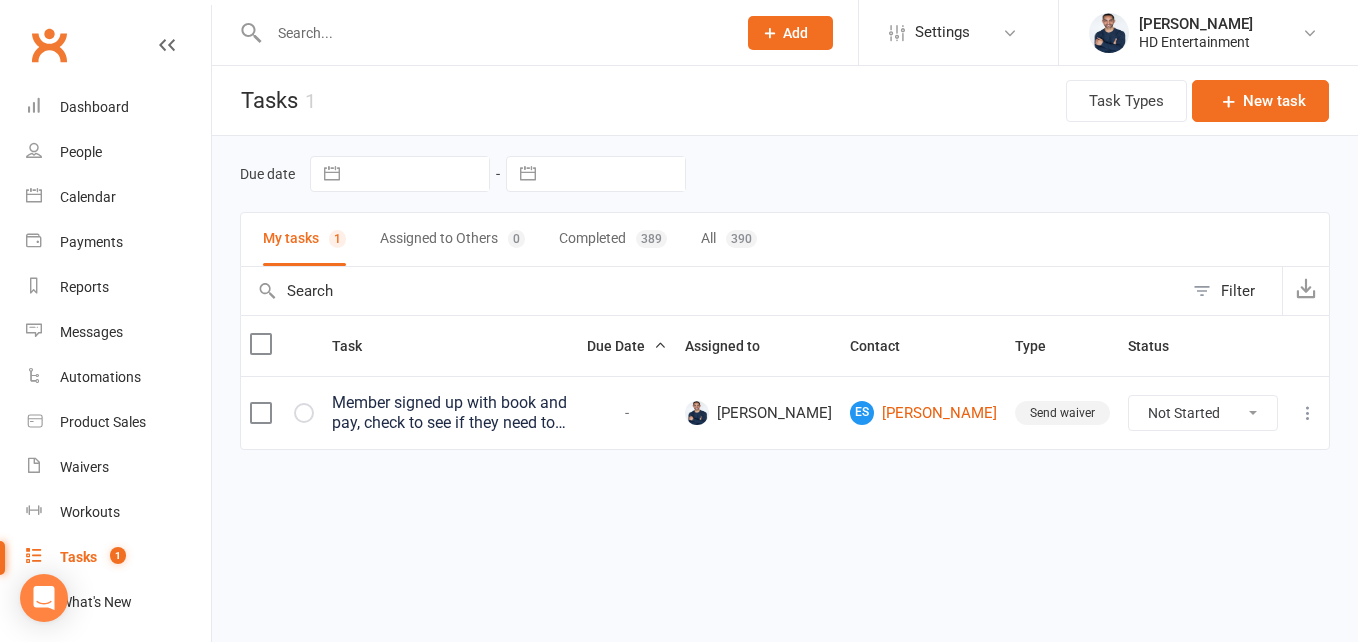 click on "Not Started In Progress Waiting Complete" at bounding box center (1203, 413) 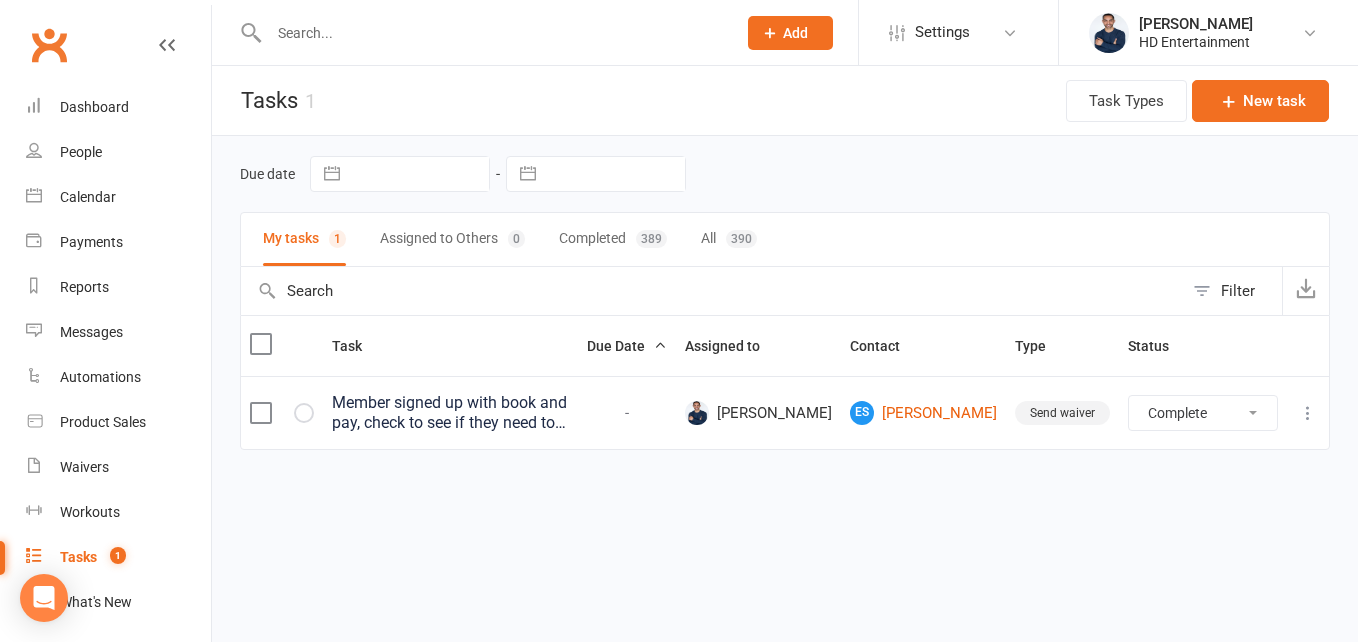 click on "Not Started In Progress Waiting Complete" at bounding box center [1203, 413] 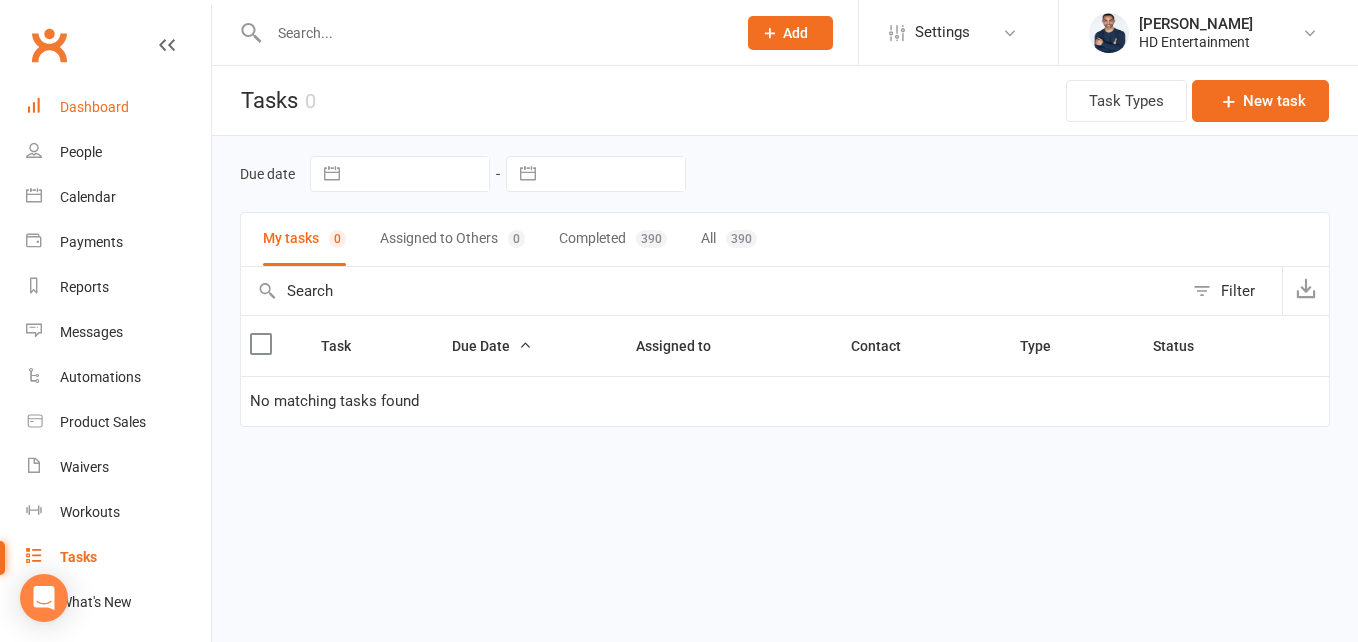 click on "Dashboard" at bounding box center (94, 107) 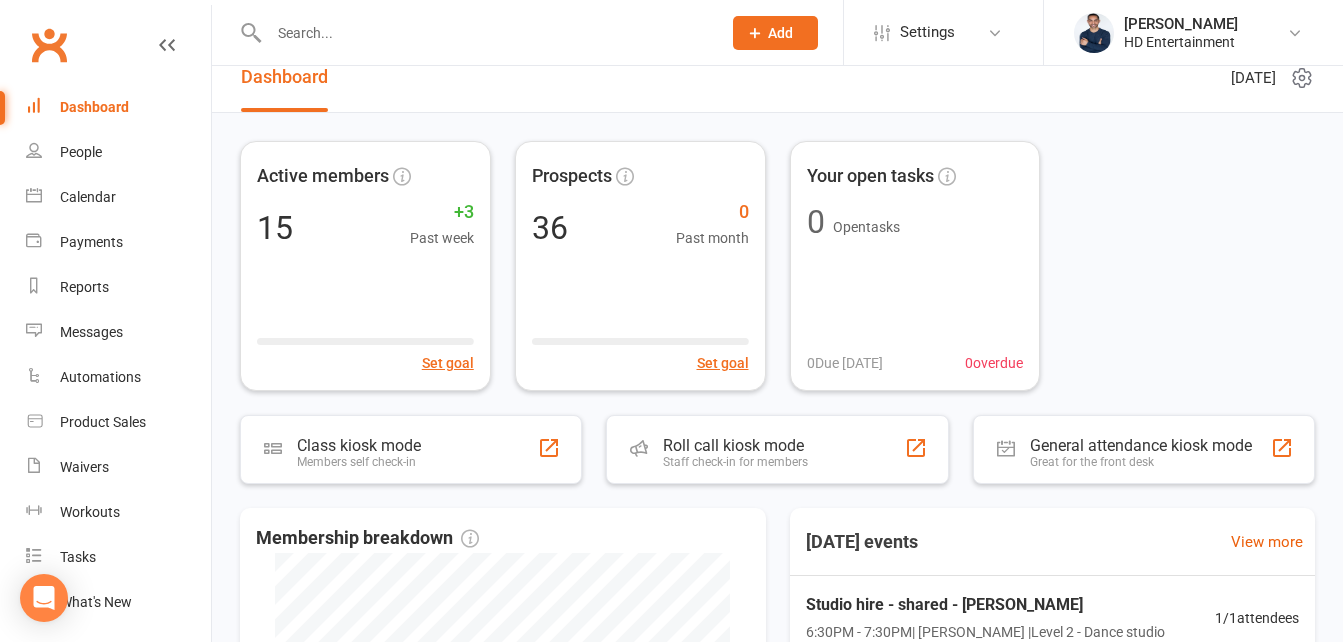 scroll, scrollTop: 0, scrollLeft: 0, axis: both 